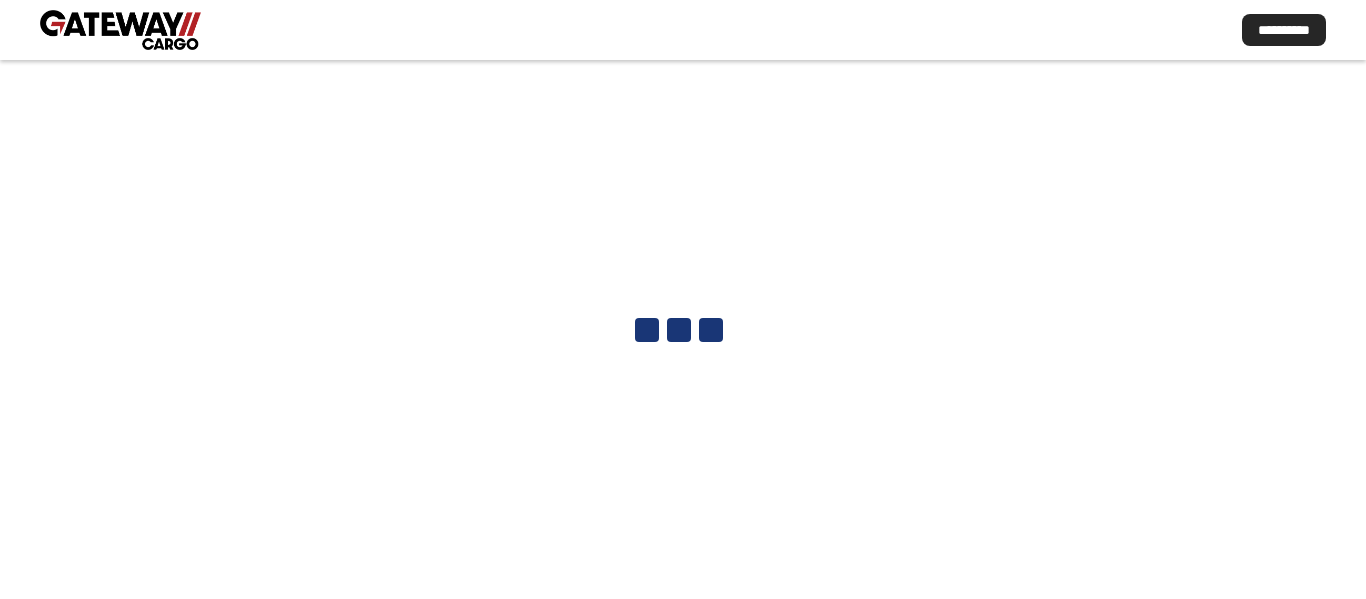 scroll, scrollTop: 0, scrollLeft: 0, axis: both 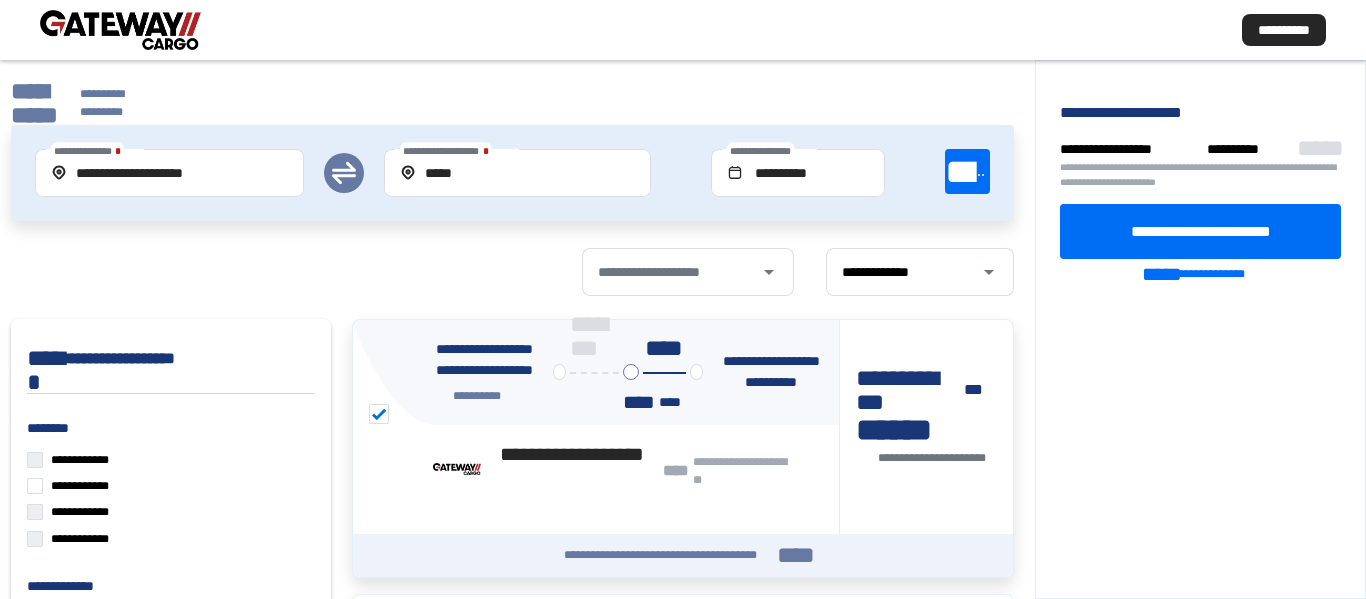 click on "**********" 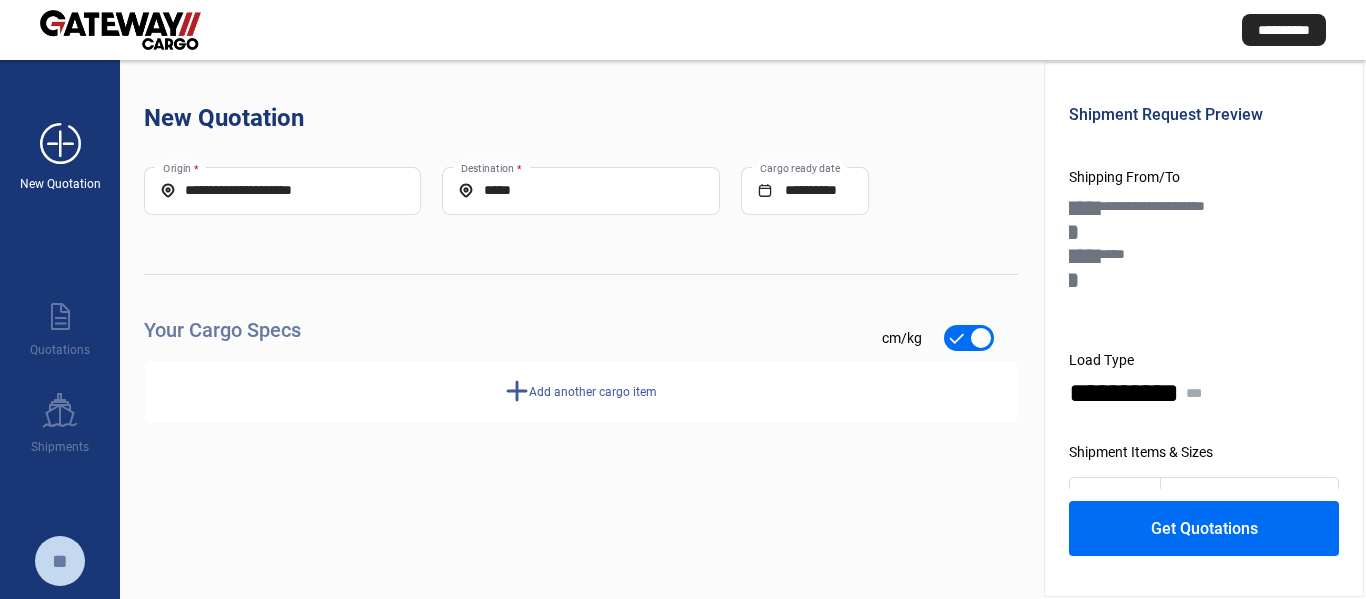 click on "add_new" at bounding box center [60, 144] 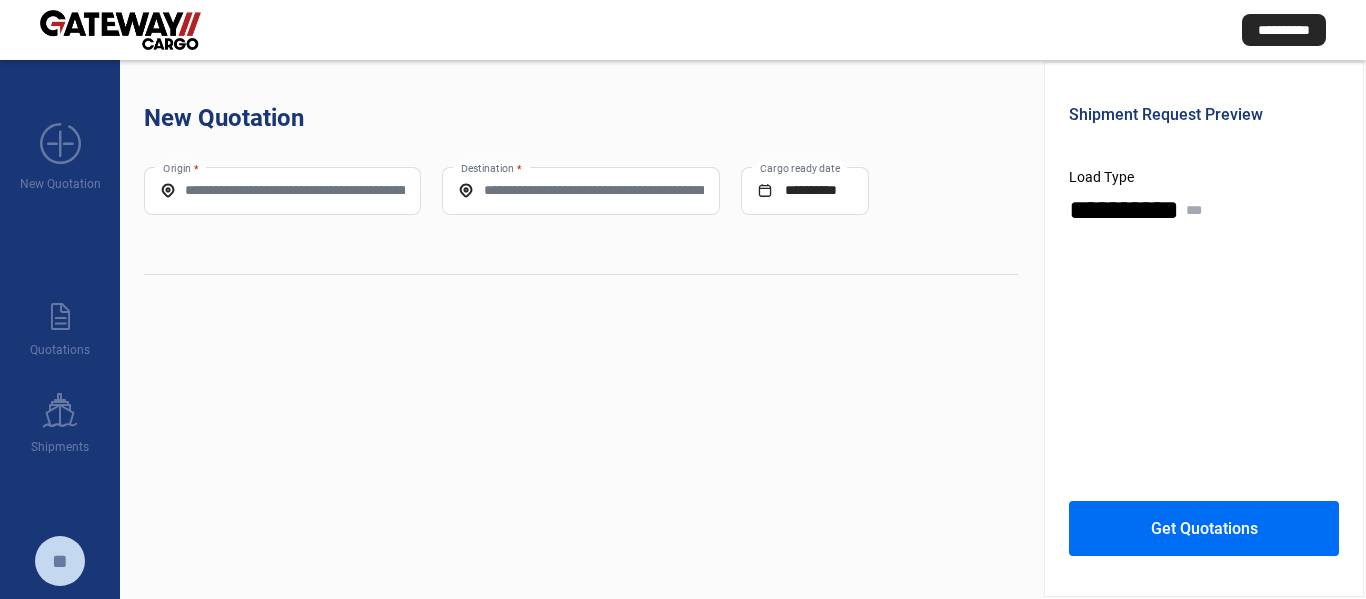 click on "Origin *" at bounding box center [282, 190] 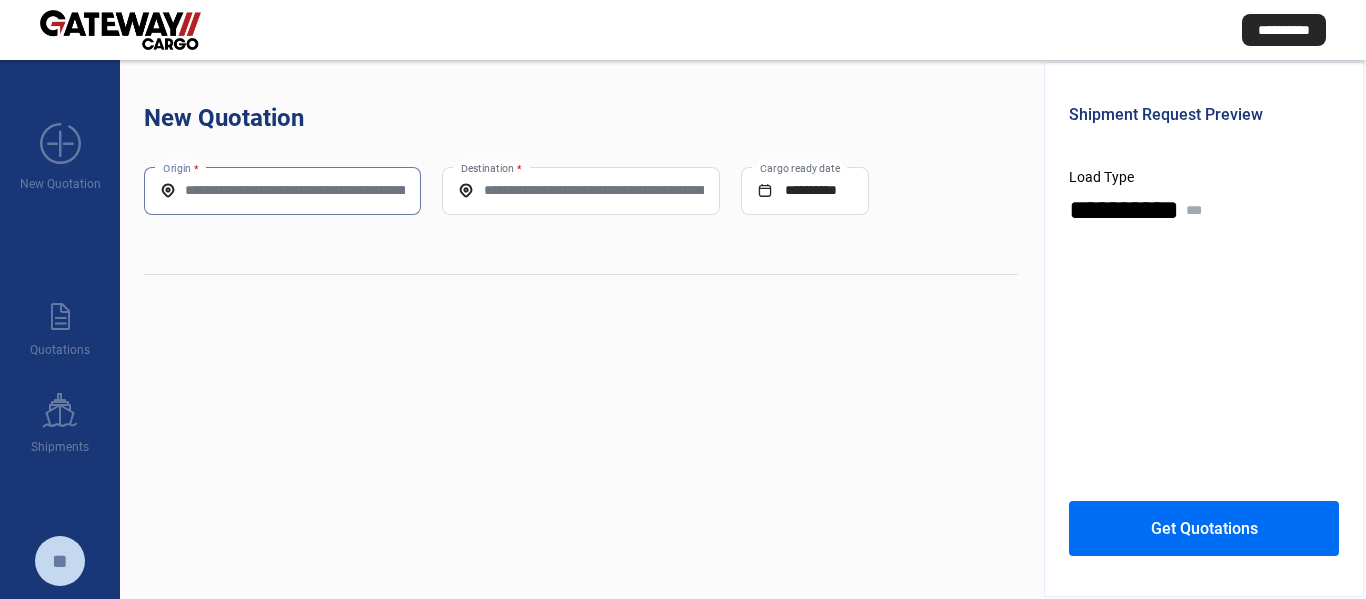 paste on "*****" 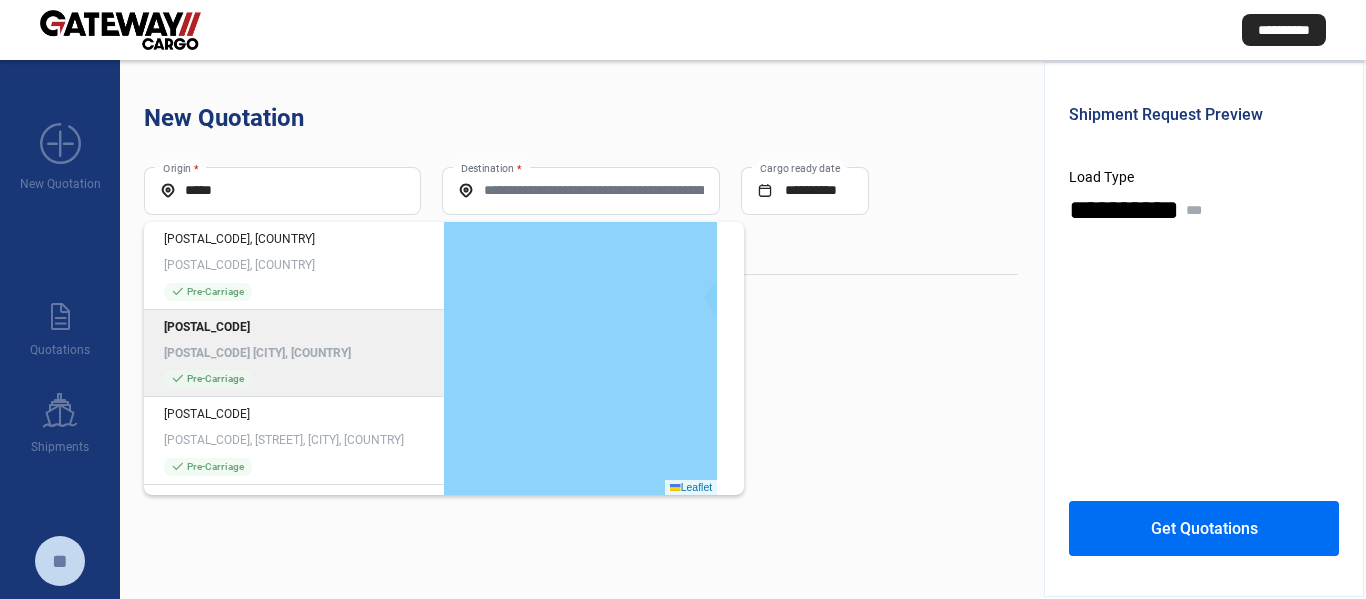 click on "[POSTAL_CODE] [CITY], [COUNTRY]" 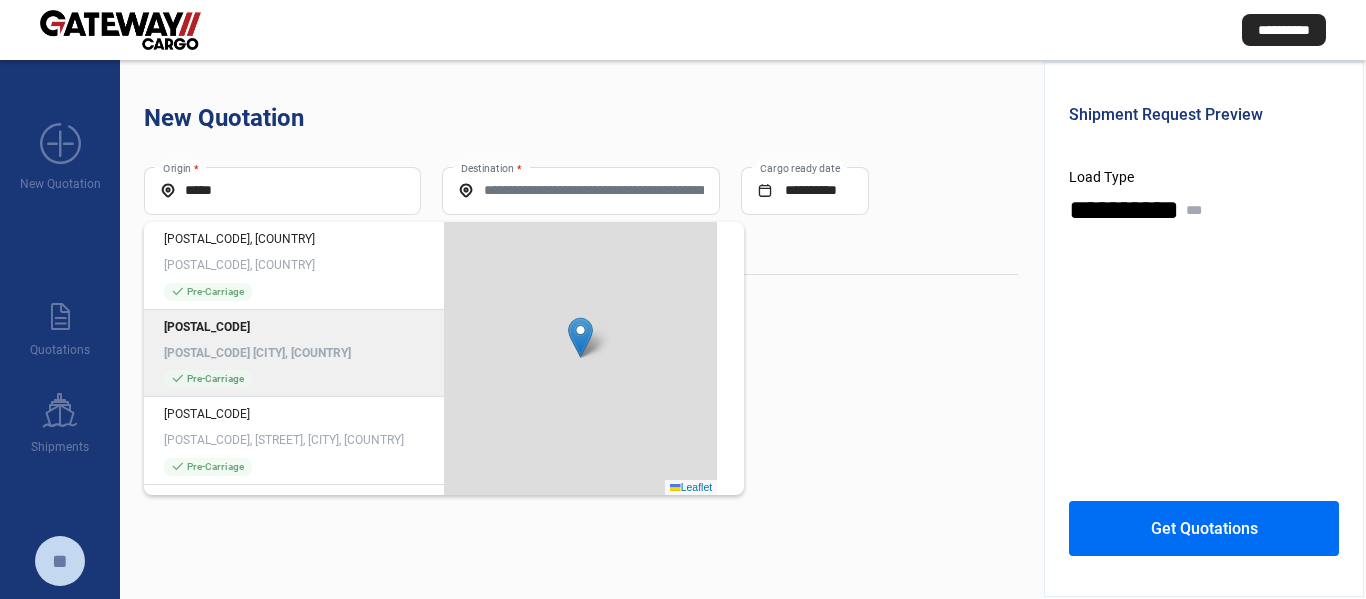 type on "**********" 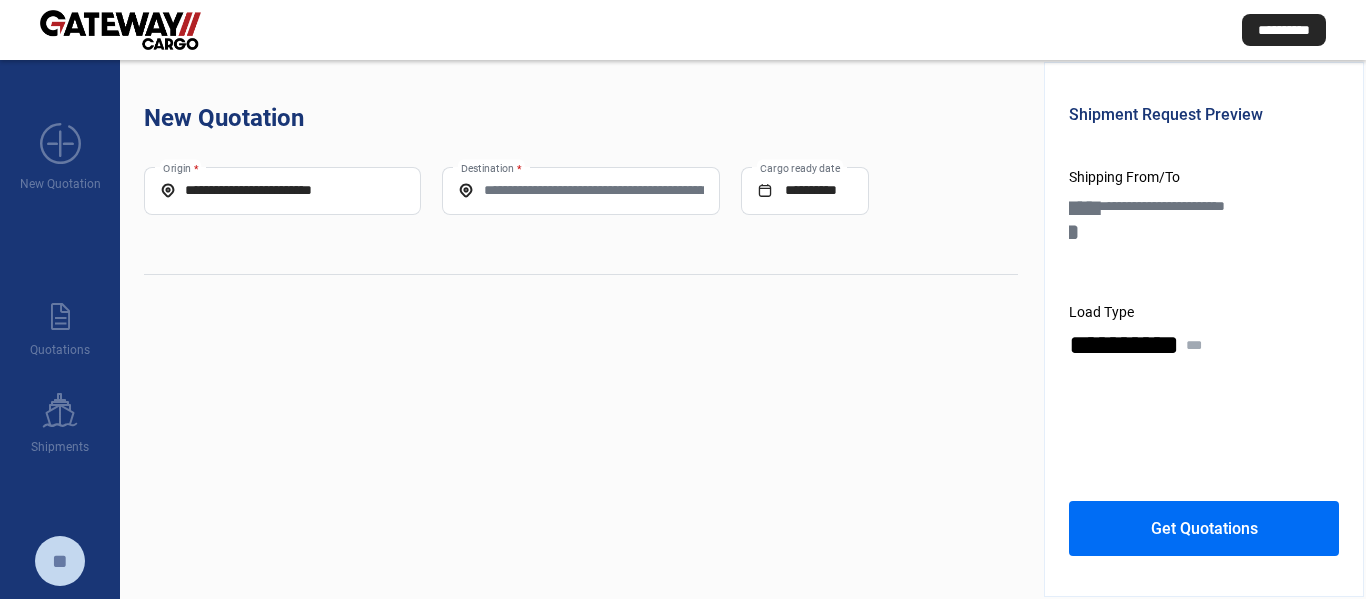 click on "Destination *" at bounding box center [580, 190] 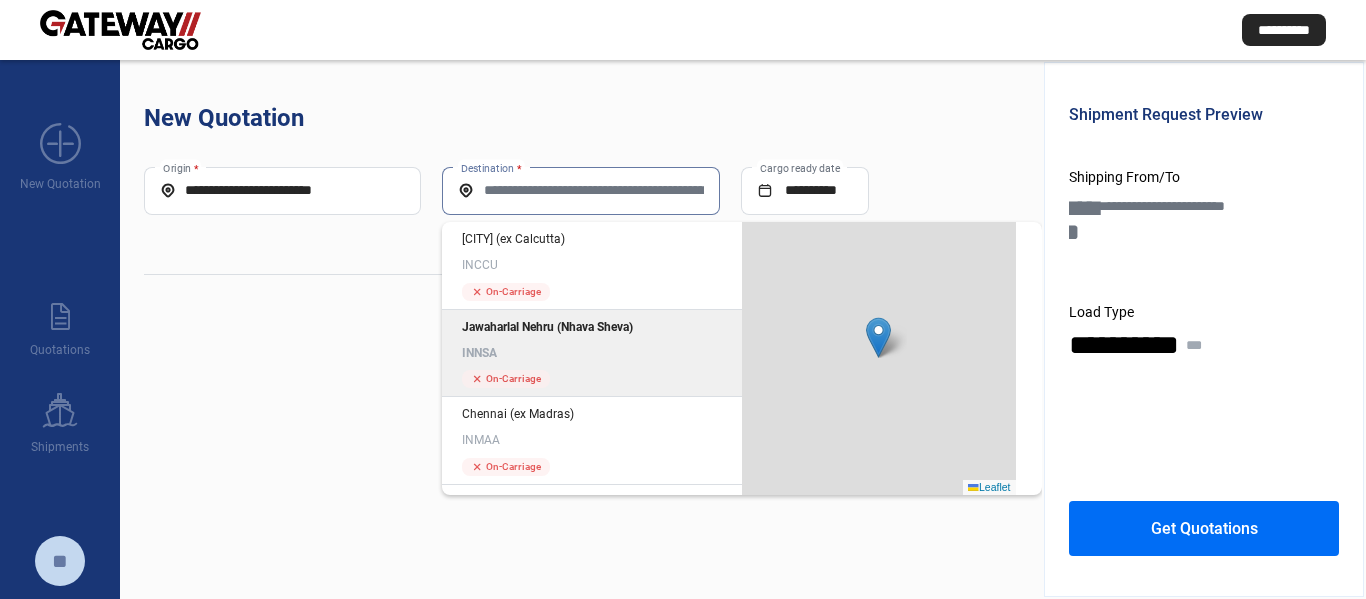 click on "Jawaharlal Nehru (Nhava Sheva)" 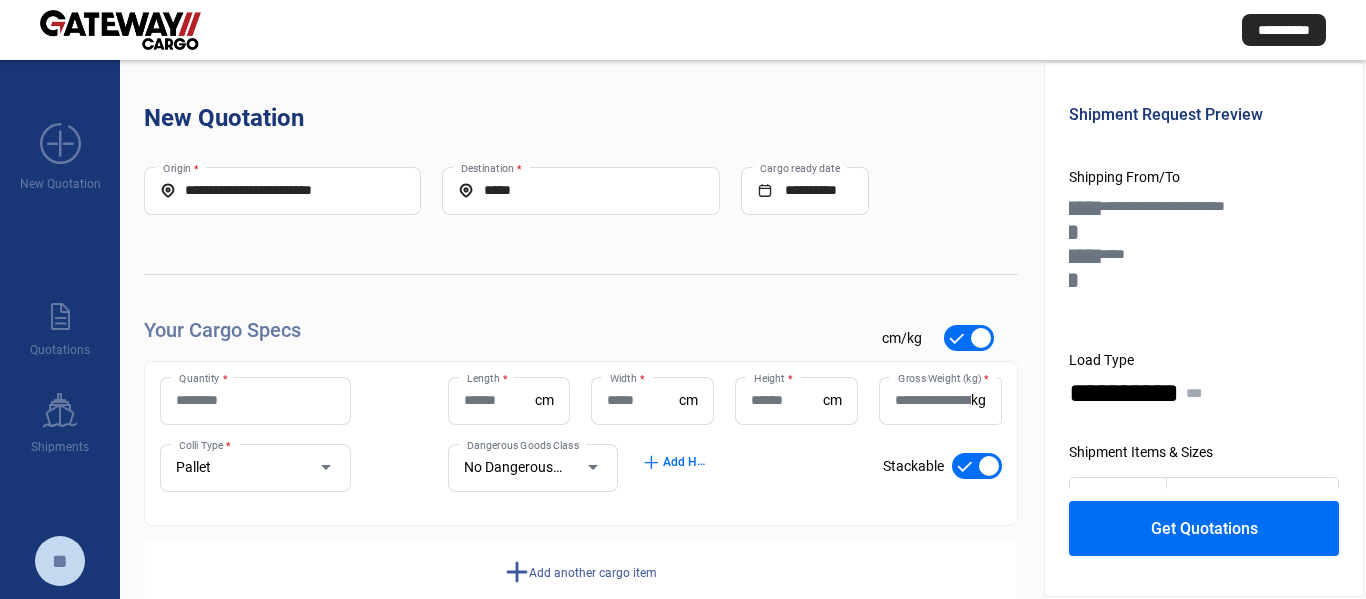 click on "Quantity *" at bounding box center [255, 400] 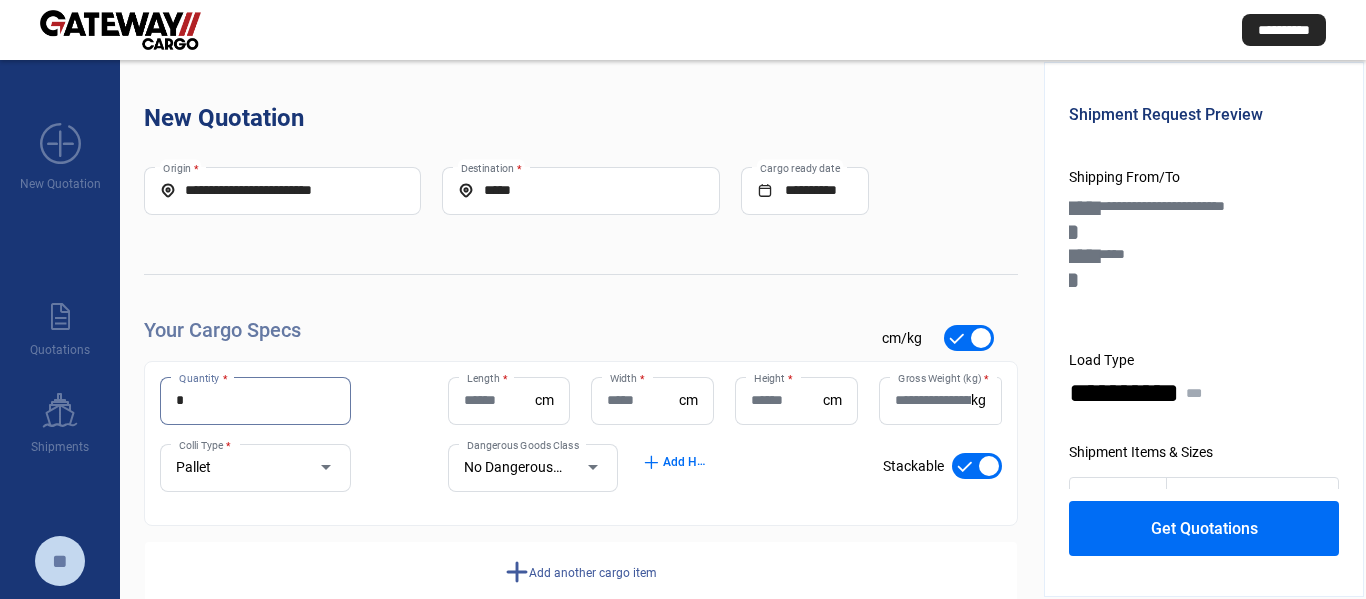 type on "*" 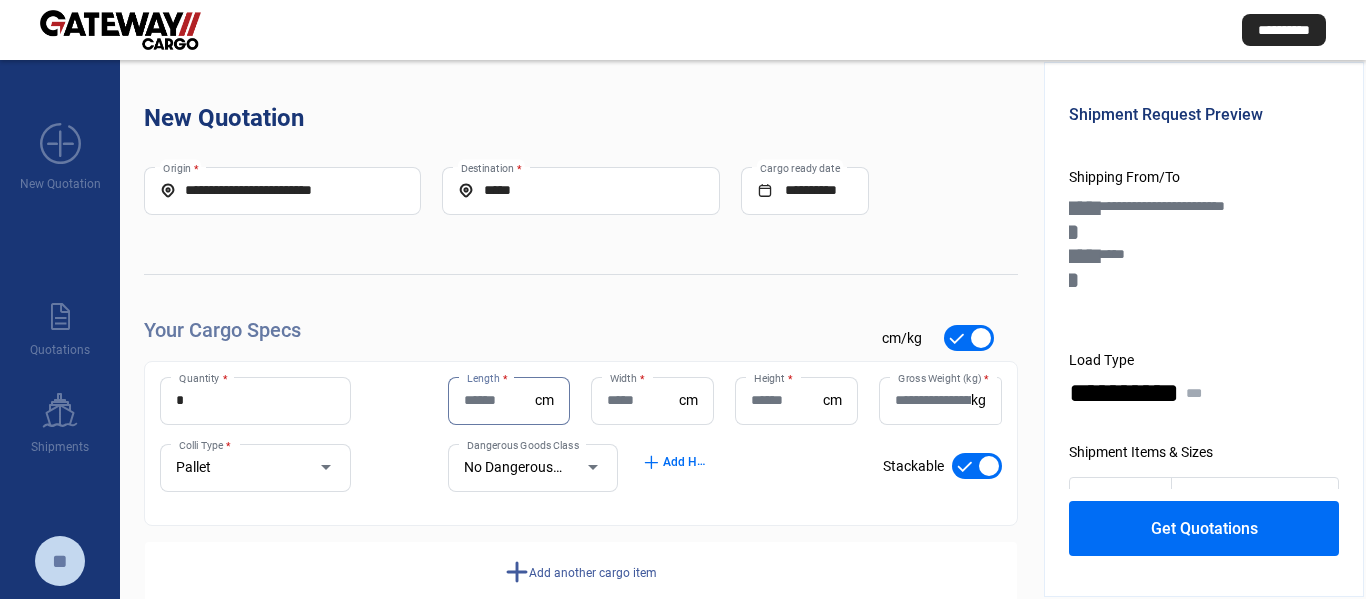 click on "Length  *" at bounding box center (500, 400) 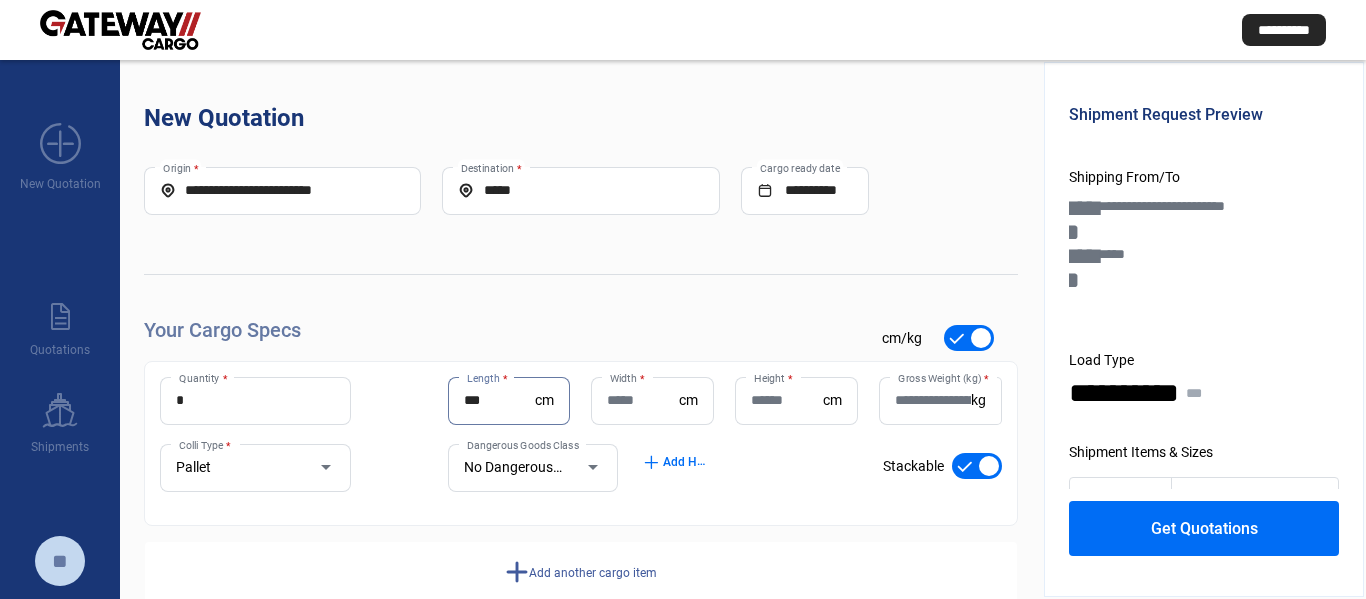 type on "***" 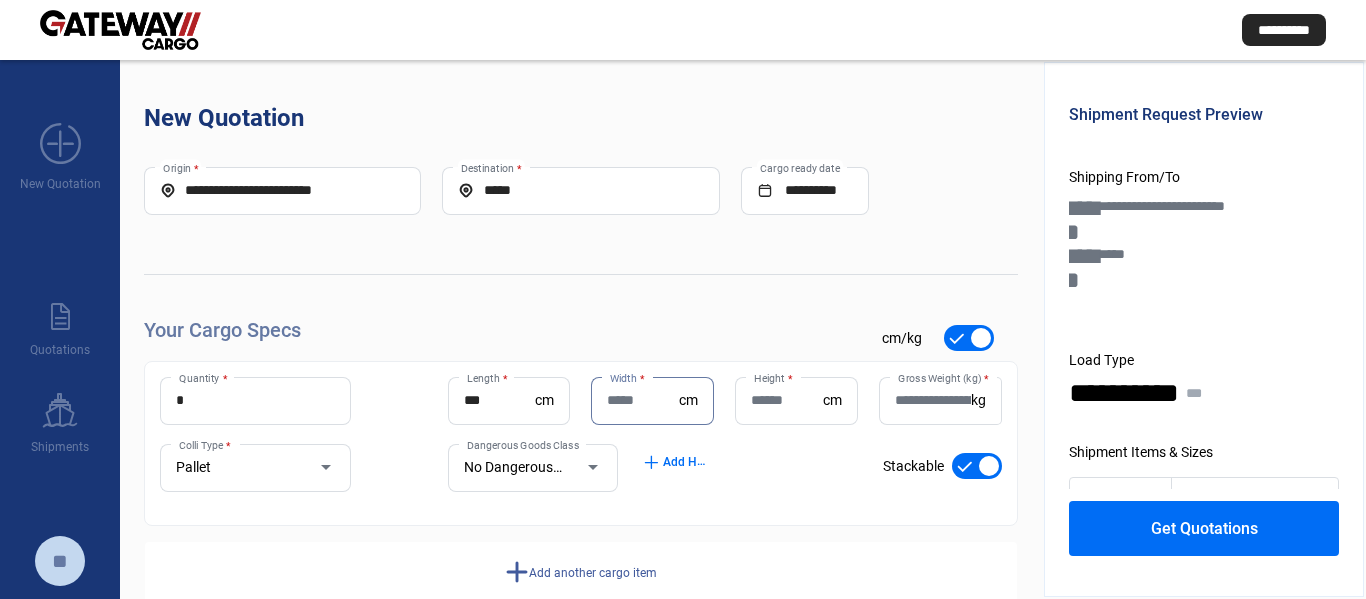 click on "Width  *" at bounding box center (643, 400) 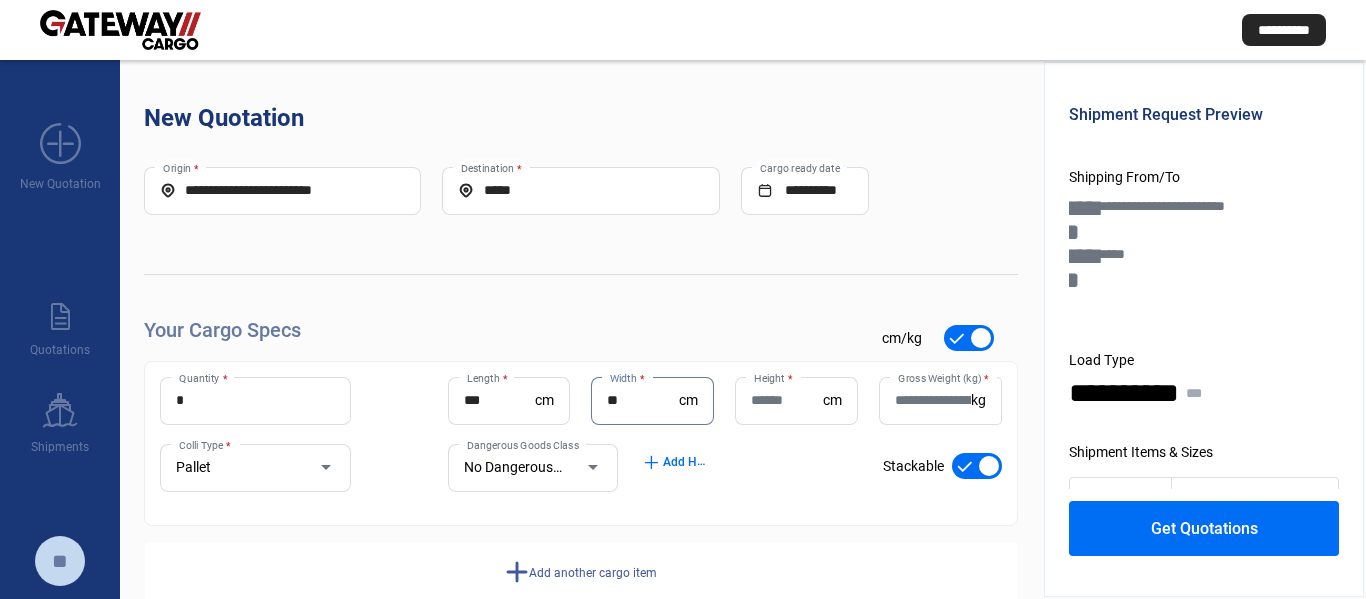 type on "**" 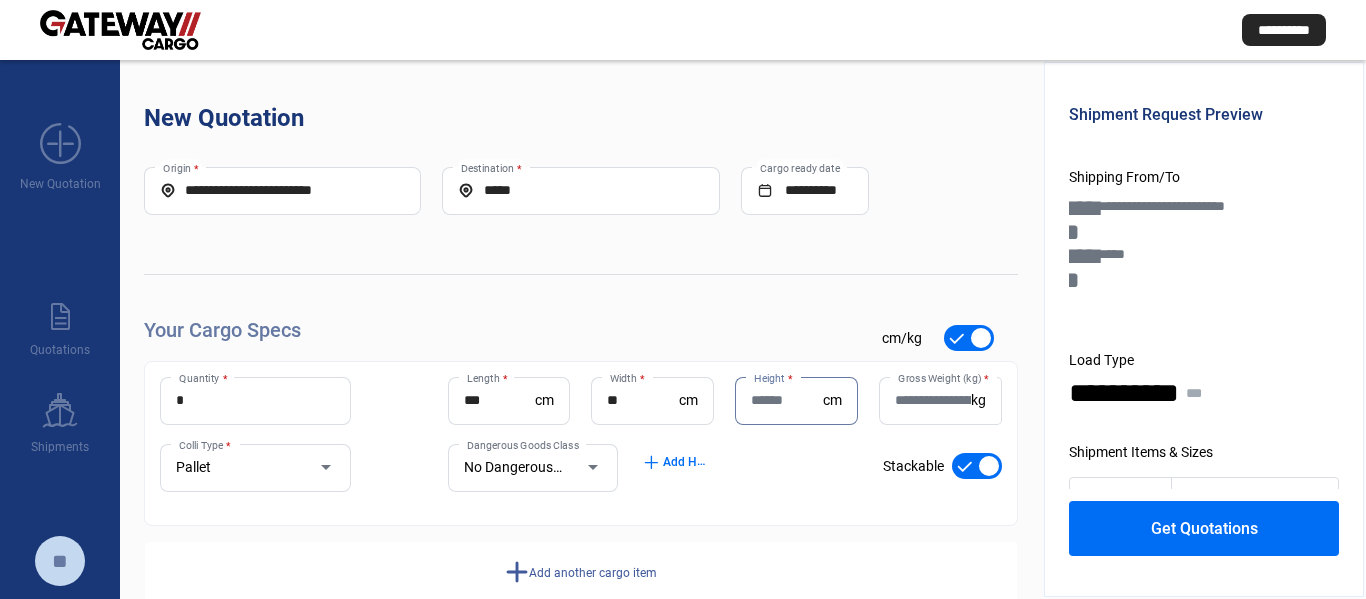 click on "Height  *" at bounding box center [787, 400] 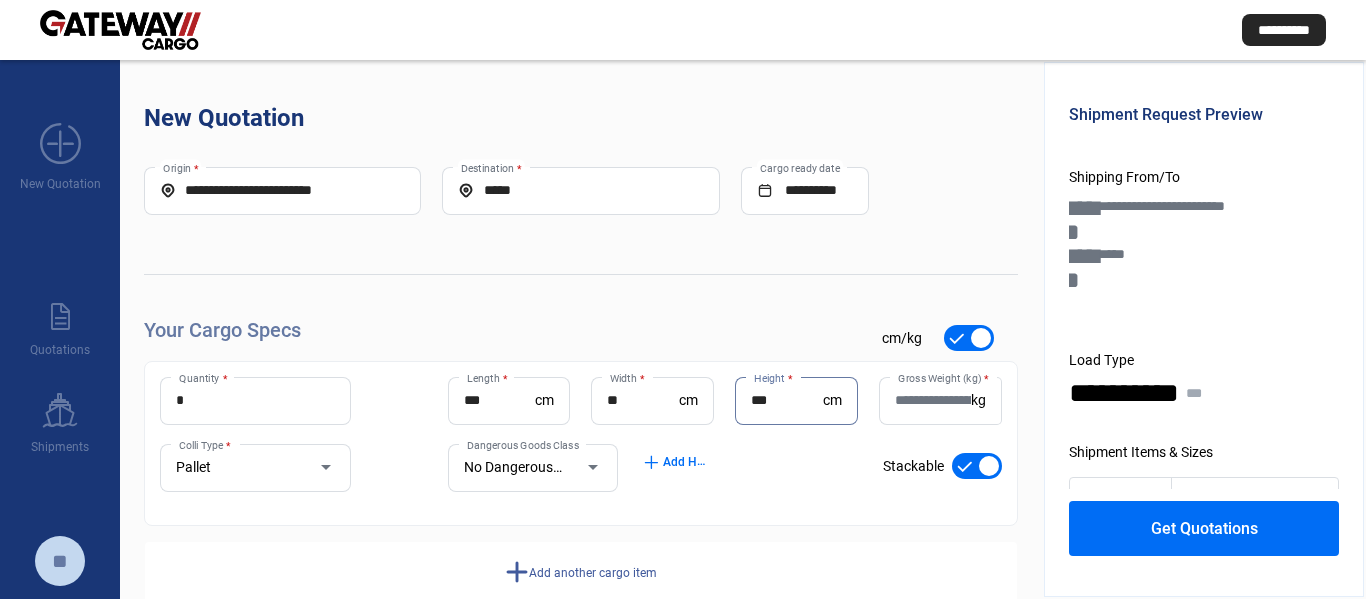 type on "***" 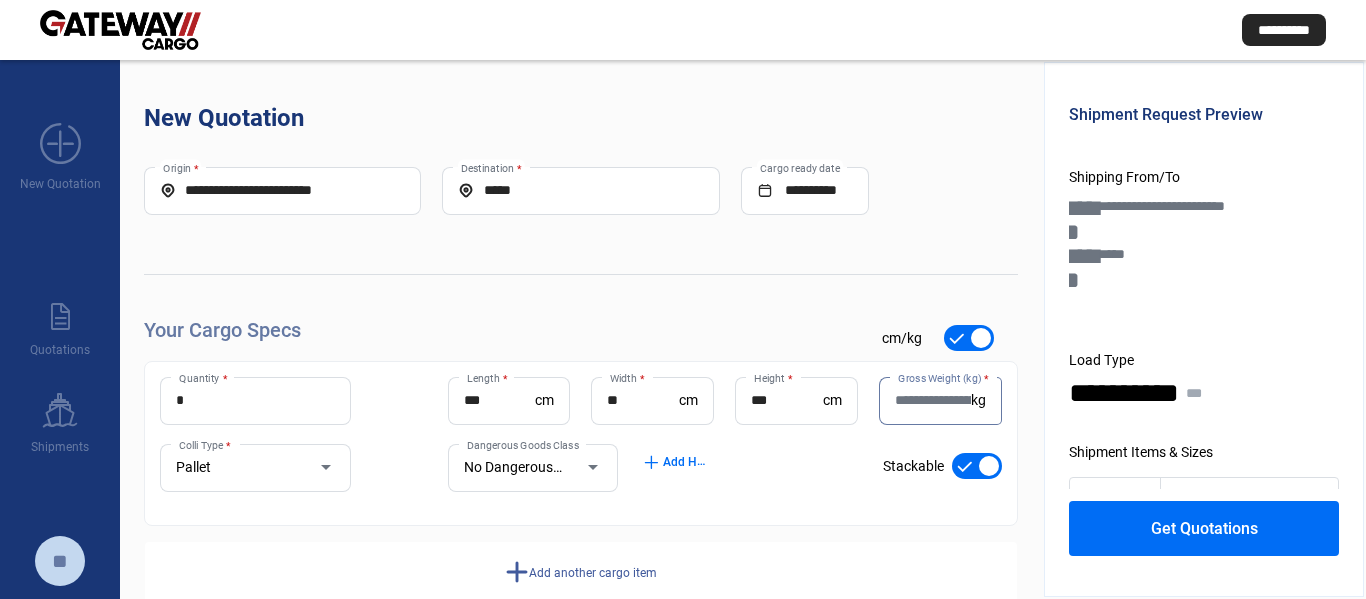 click on "Gross Weight (kg)  *" at bounding box center (933, 400) 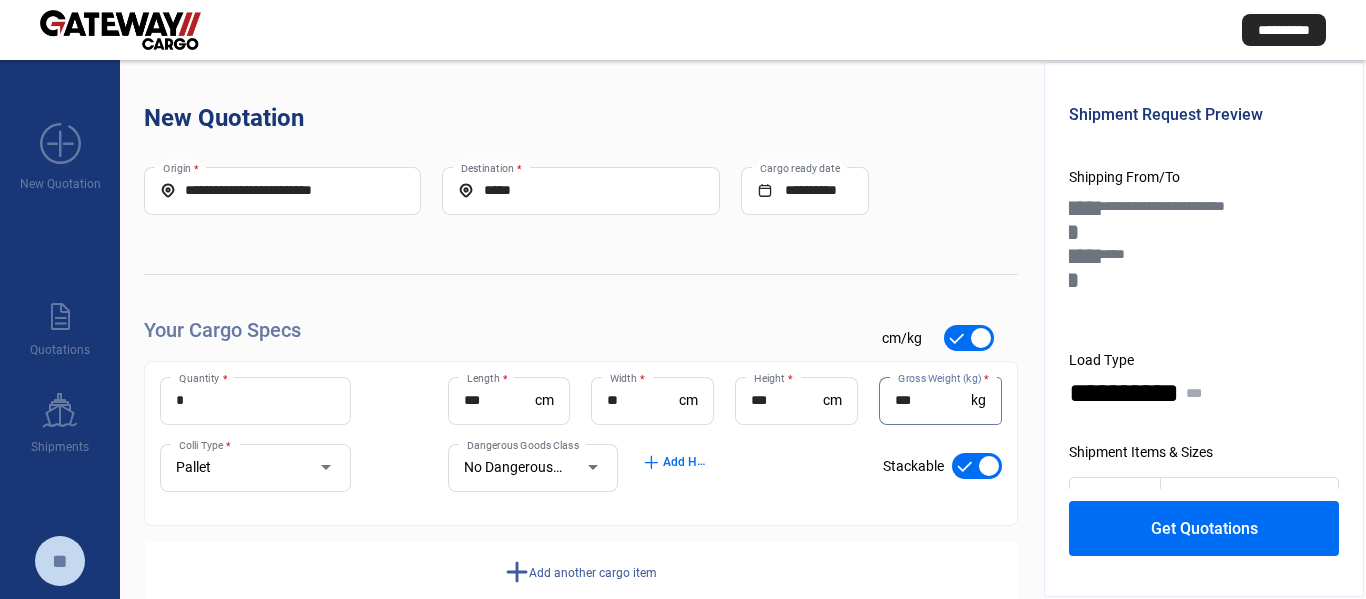 type on "***" 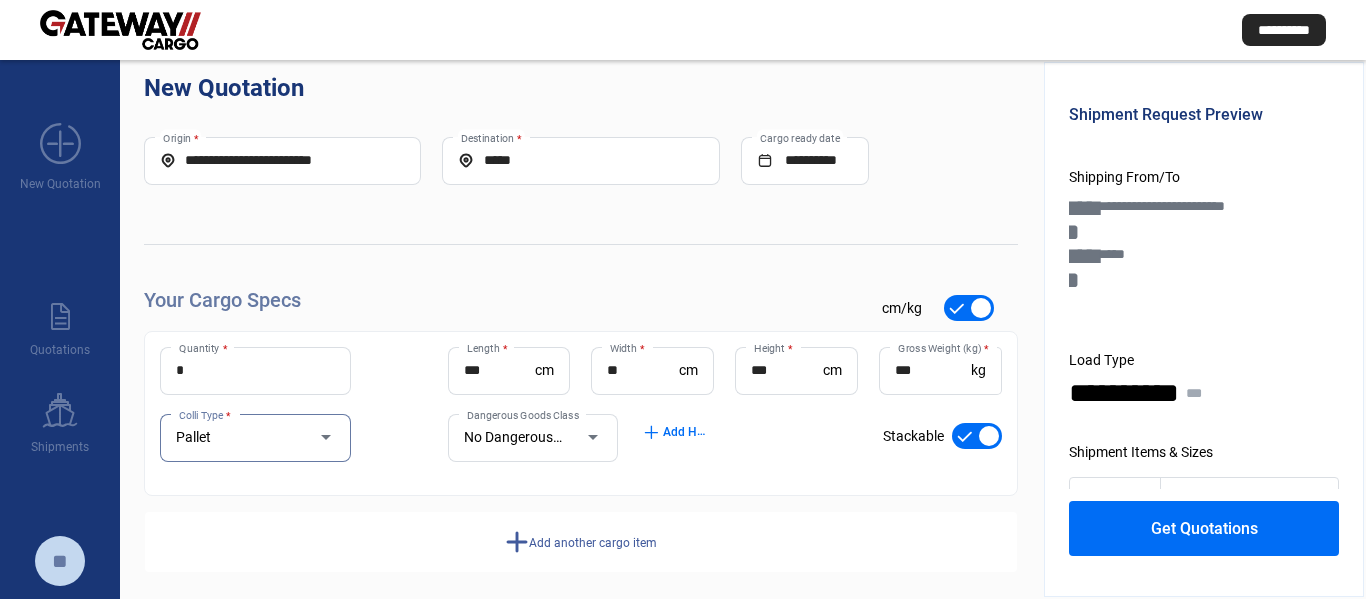 scroll, scrollTop: 44, scrollLeft: 0, axis: vertical 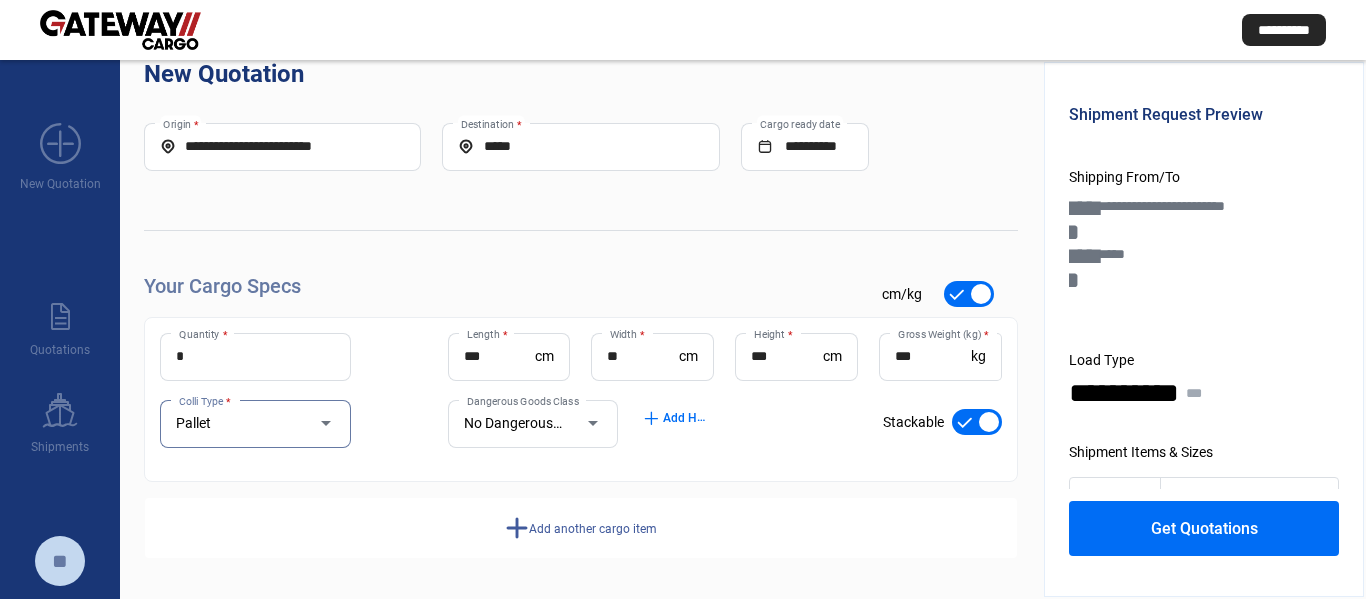 click on "add" 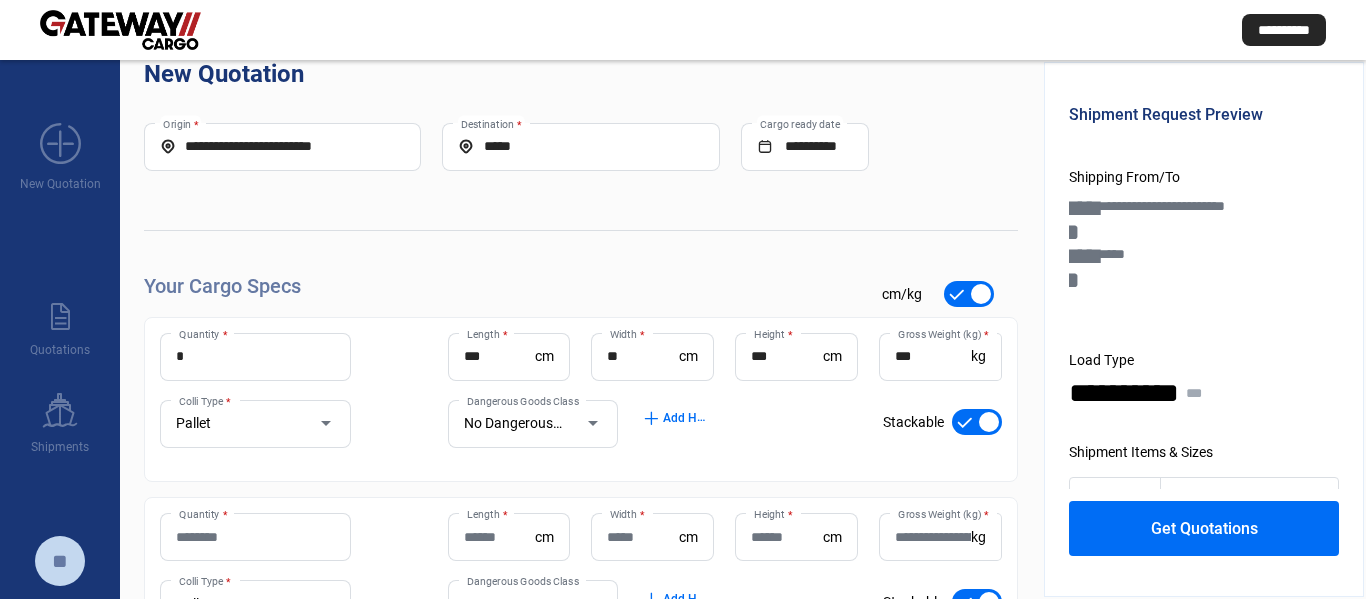 drag, startPoint x: 216, startPoint y: 527, endPoint x: 230, endPoint y: 537, distance: 17.20465 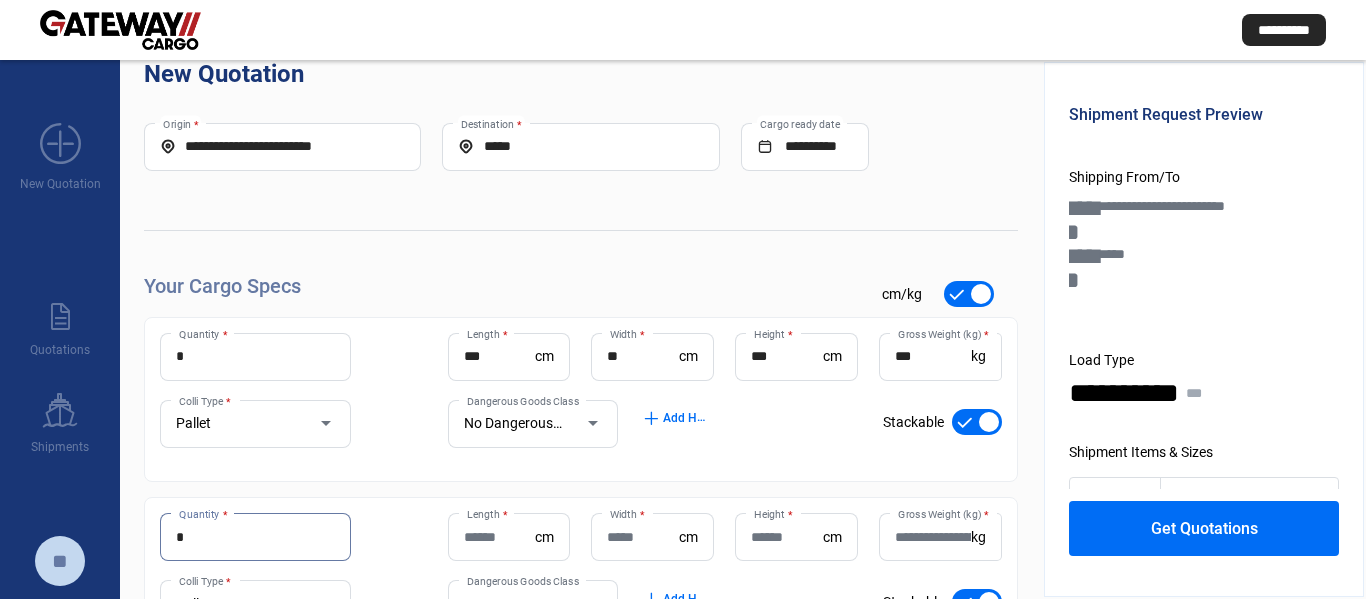 type on "*" 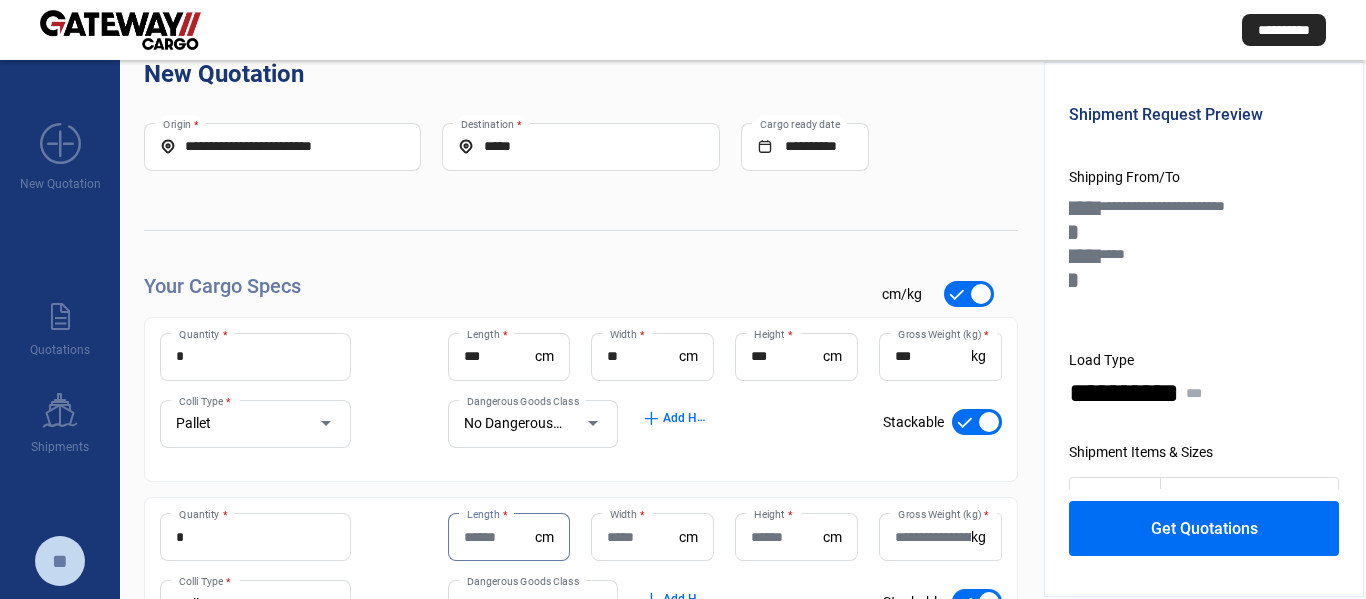 click on "Length  *" at bounding box center (500, 537) 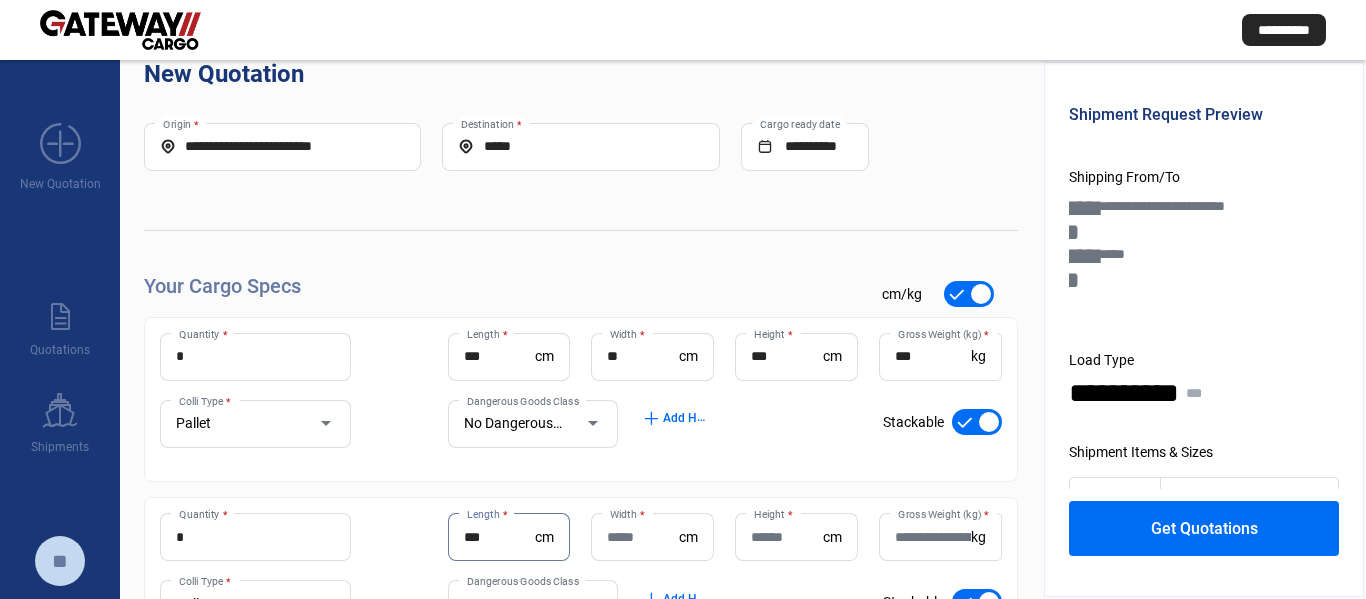 type on "***" 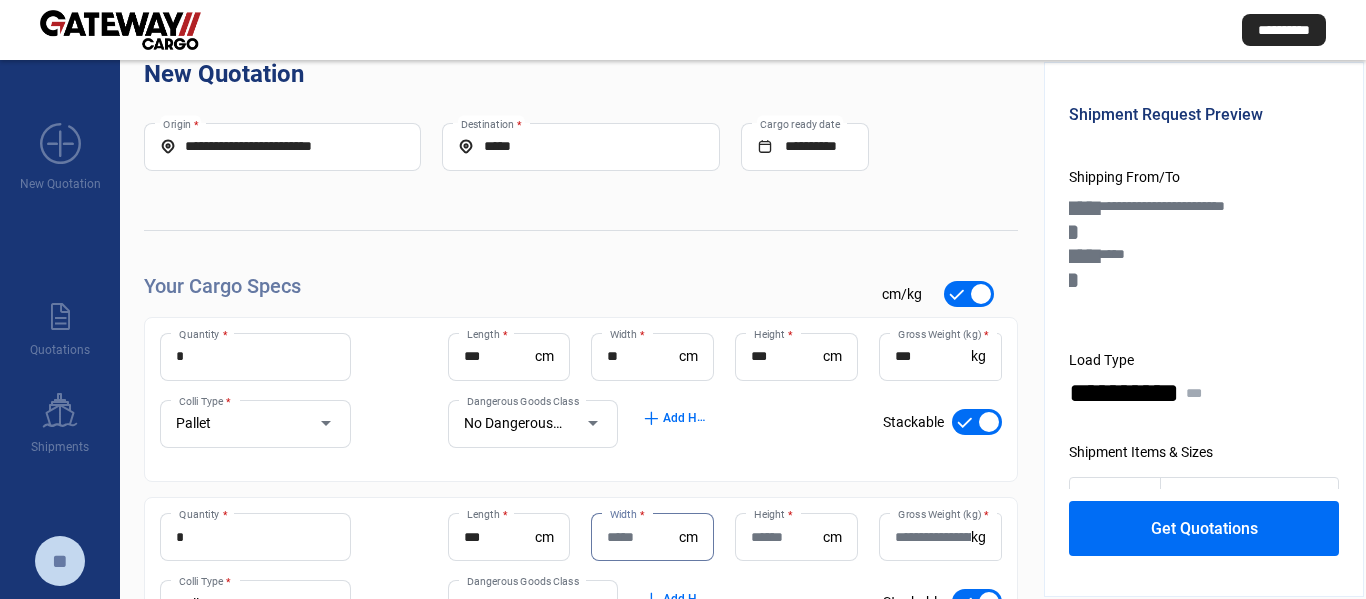 click on "Width  *" at bounding box center (643, 537) 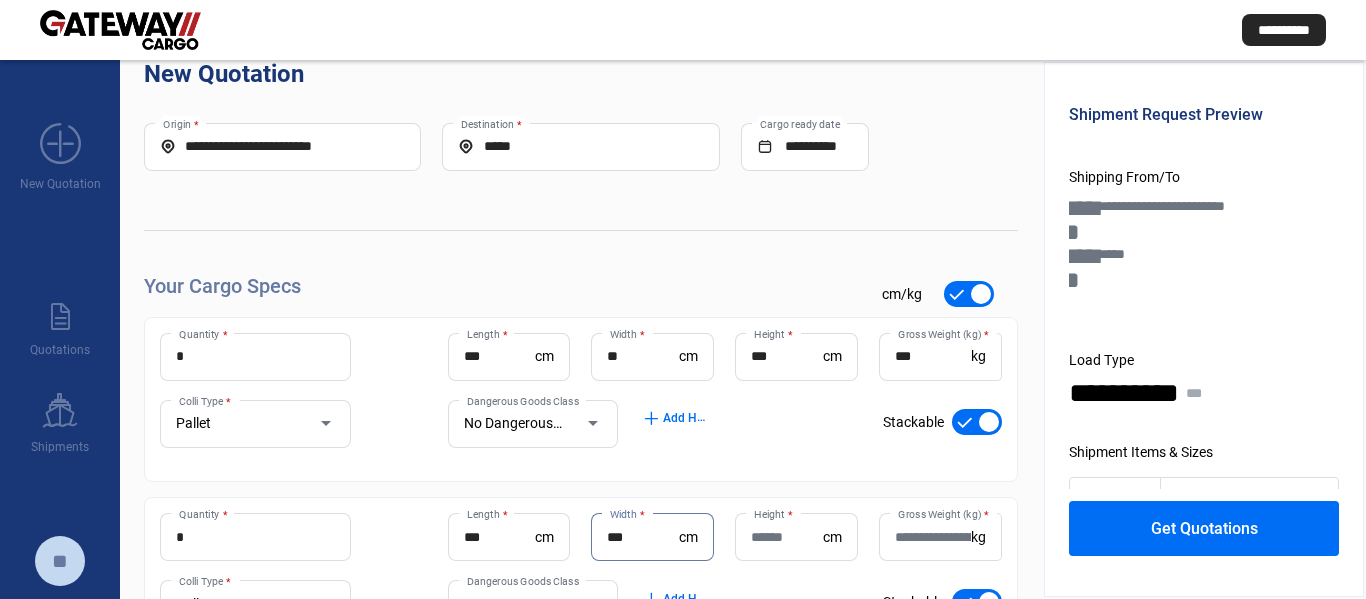 type on "***" 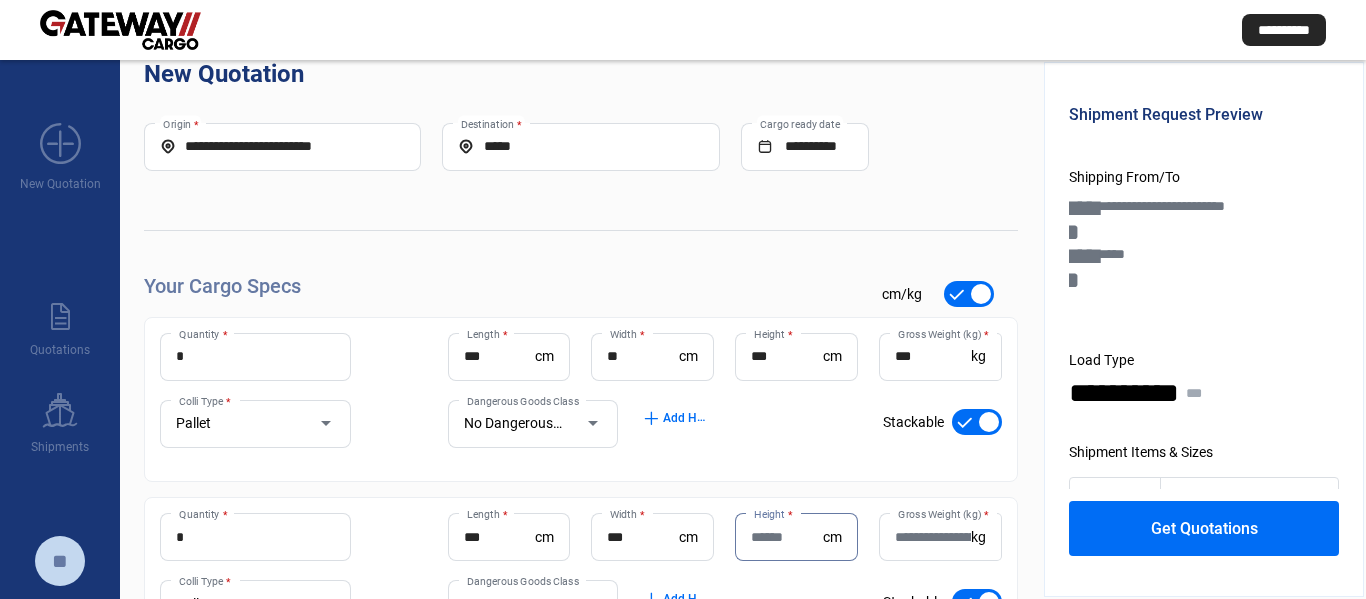 click on "Height  *" at bounding box center (787, 537) 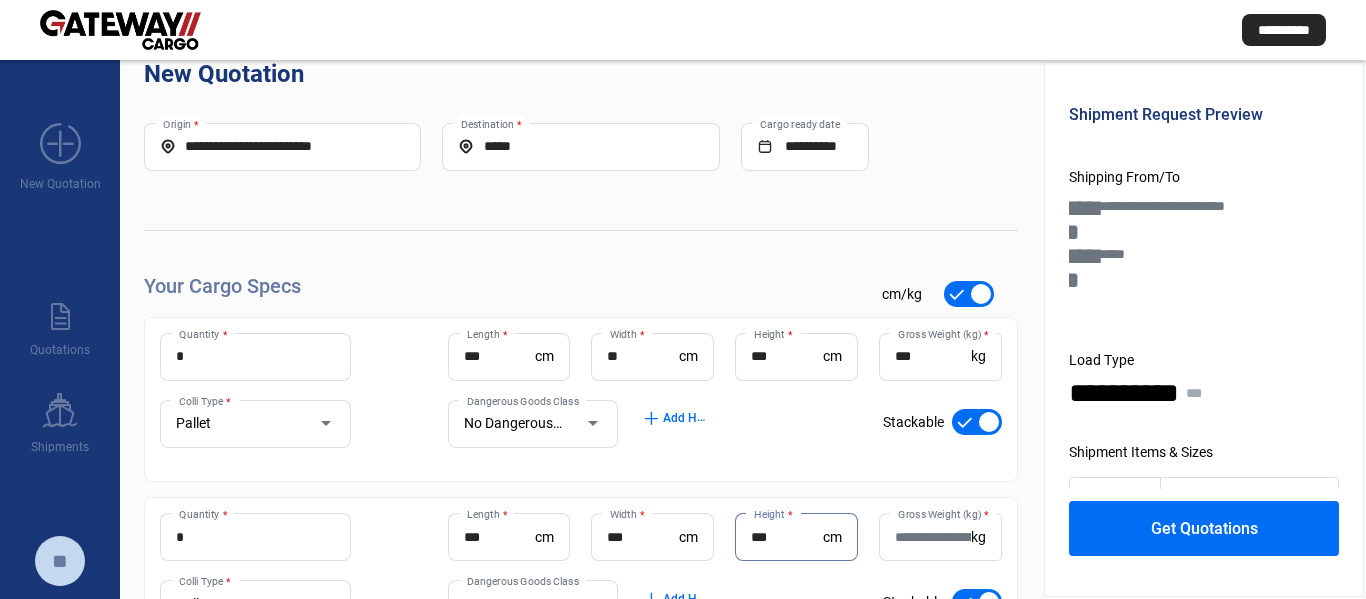 type on "***" 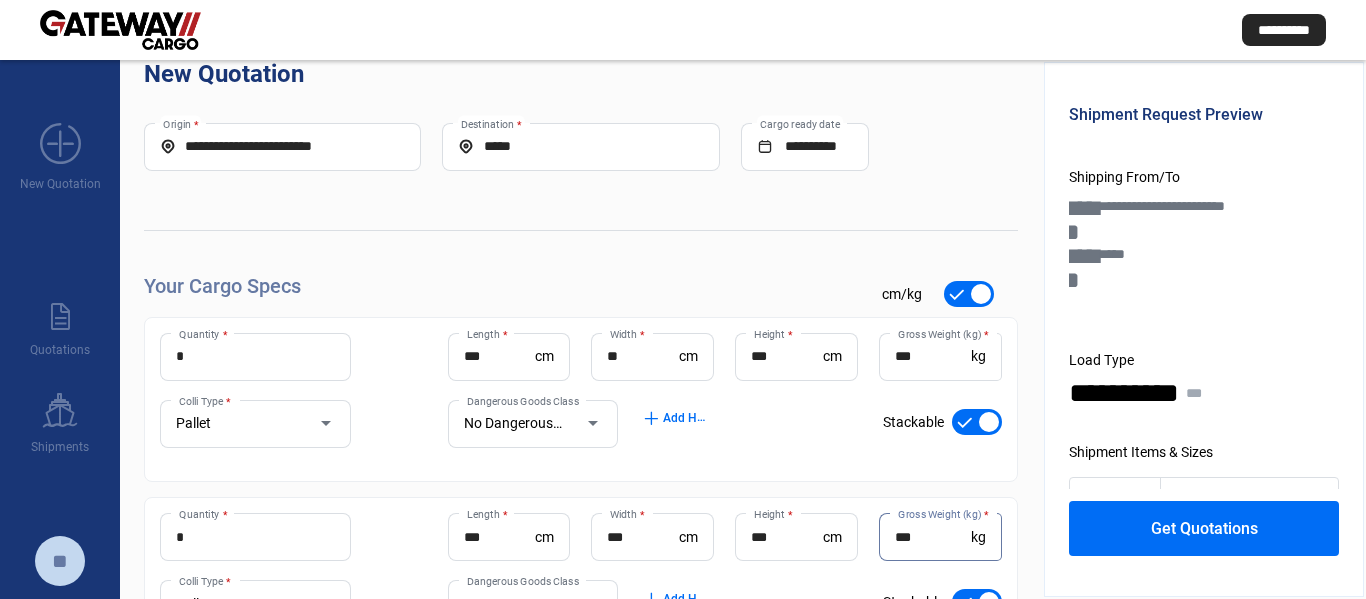 type on "***" 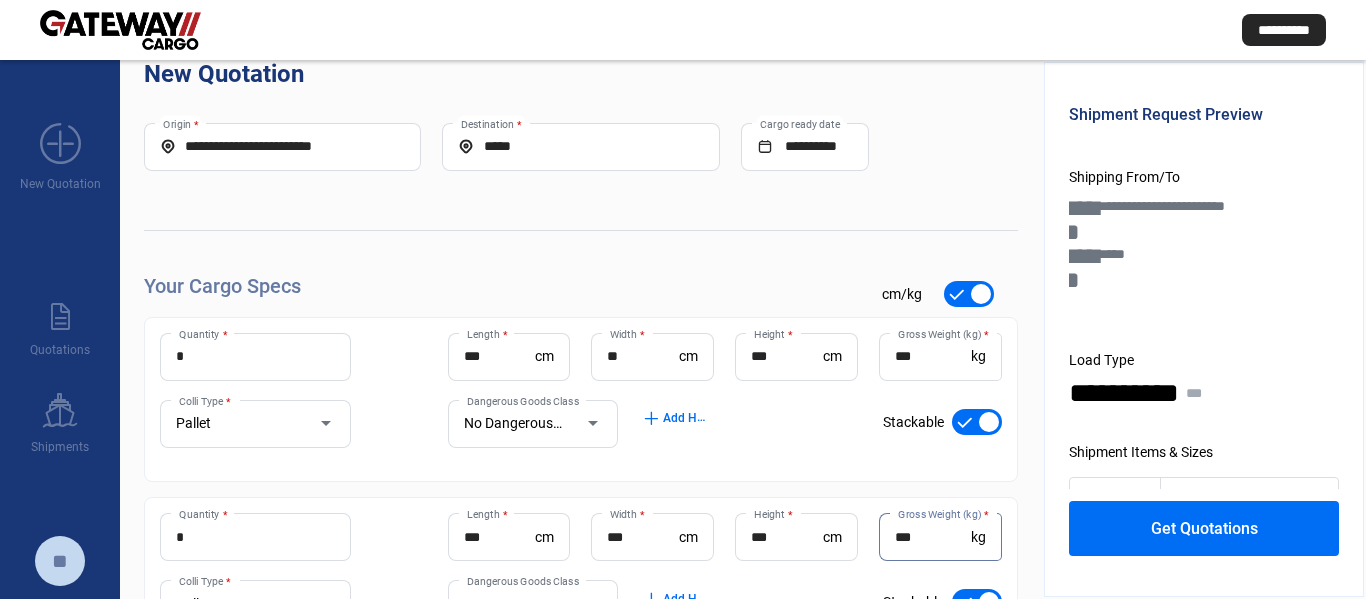 scroll, scrollTop: 61, scrollLeft: 0, axis: vertical 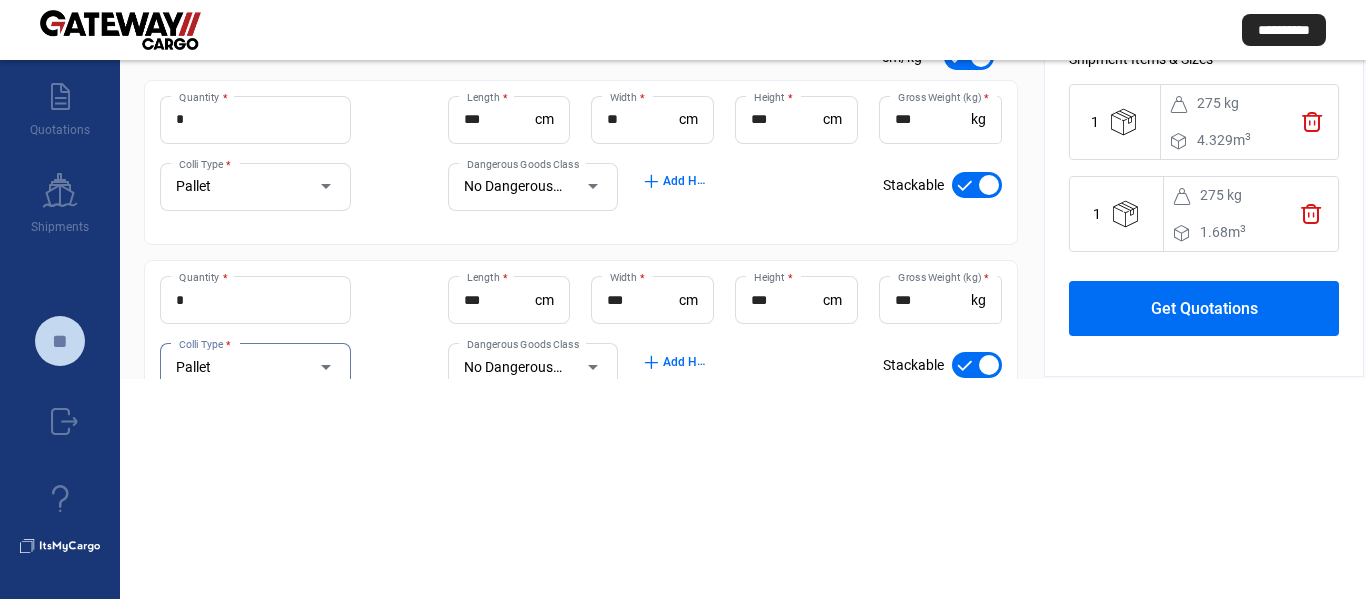 click on "Get Quotations" 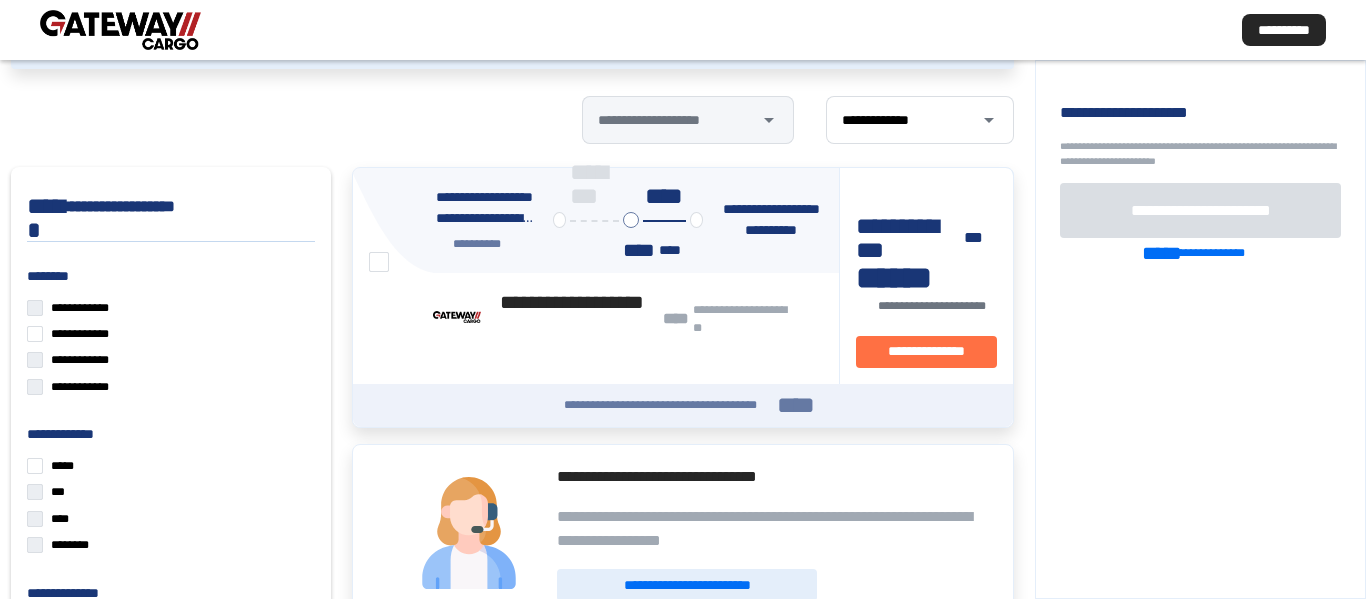 scroll, scrollTop: 220, scrollLeft: 0, axis: vertical 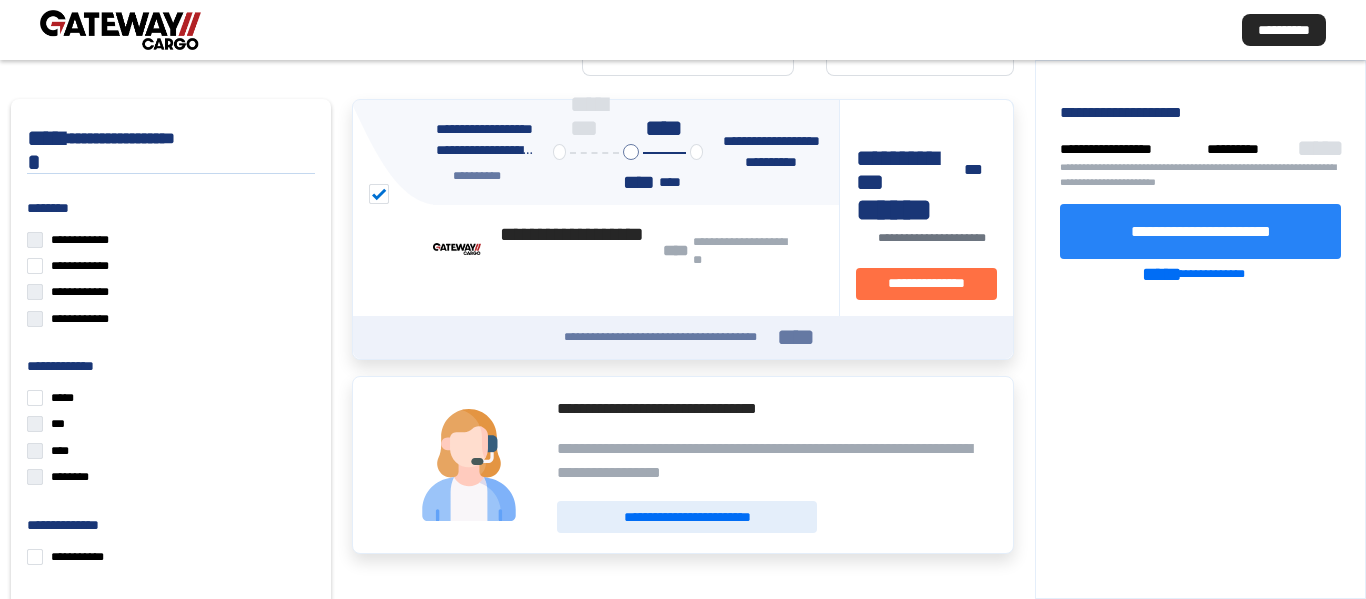 click on "**********" 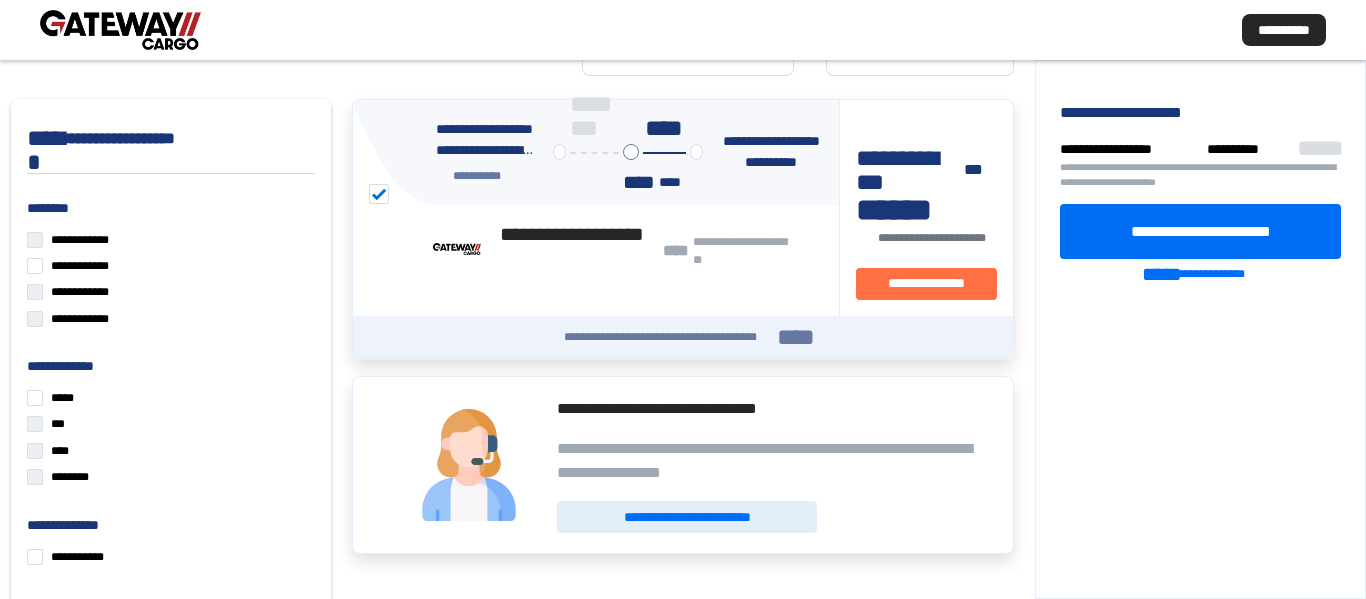 scroll, scrollTop: 0, scrollLeft: 0, axis: both 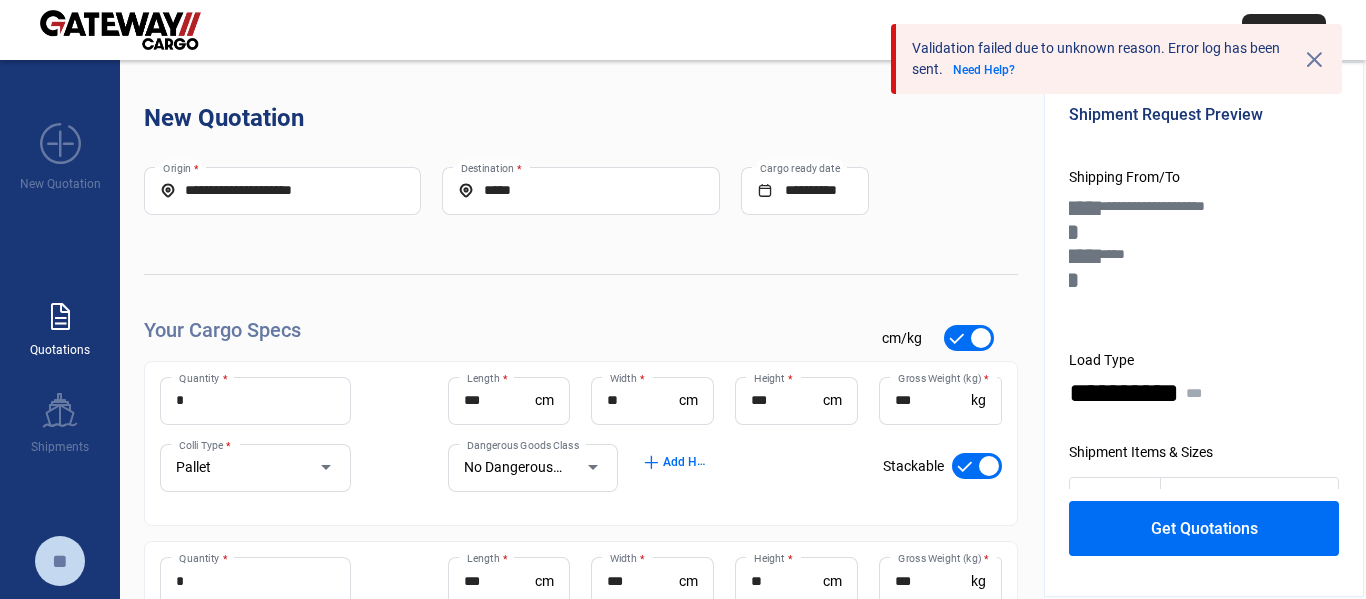 click on "paper_text" at bounding box center [60, 317] 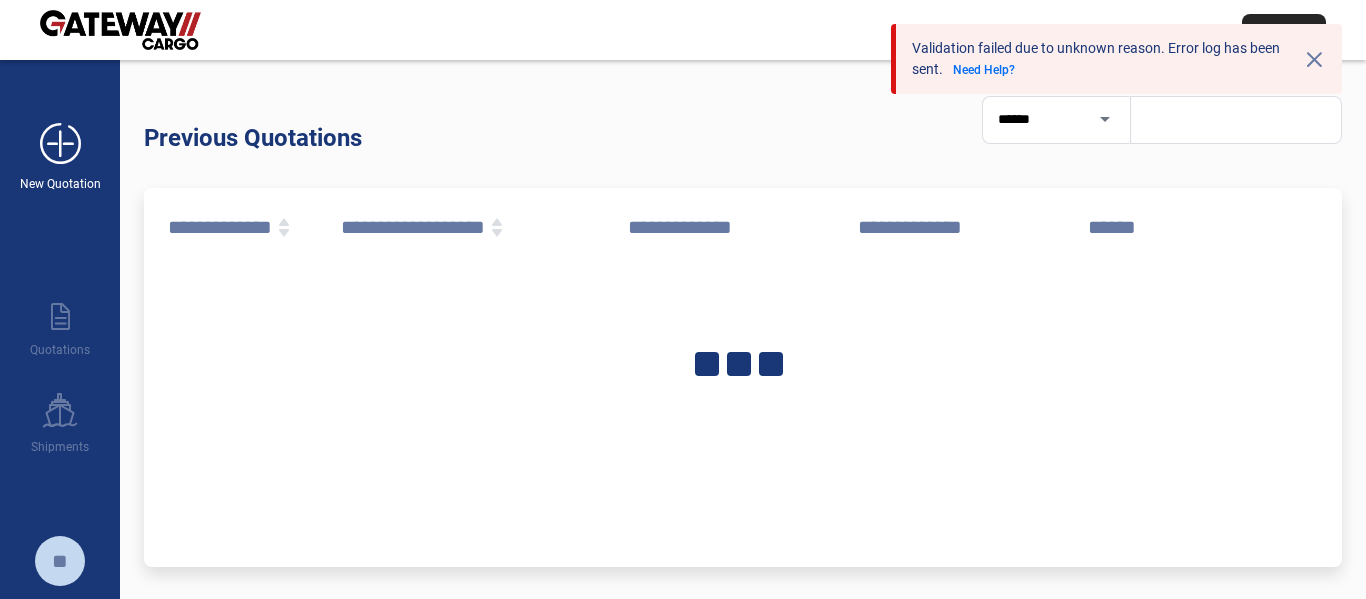 click on "add_new" at bounding box center [60, 144] 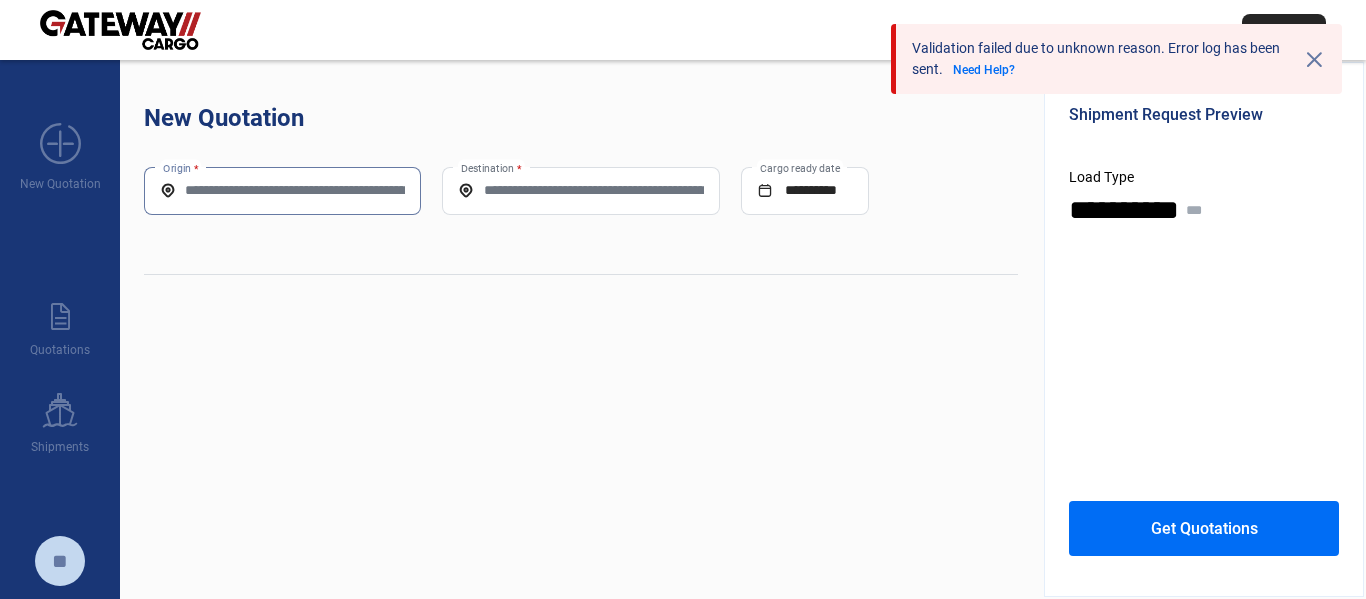 drag, startPoint x: 254, startPoint y: 181, endPoint x: 263, endPoint y: 196, distance: 17.492855 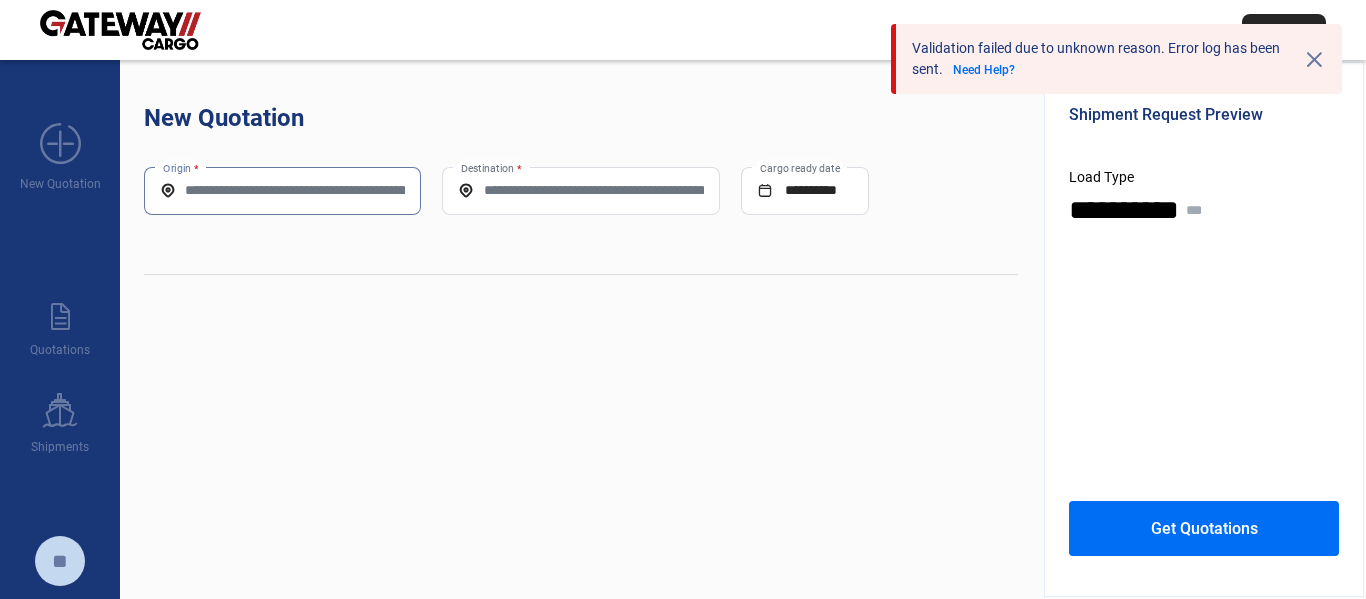 click on "Origin *" at bounding box center [282, 190] 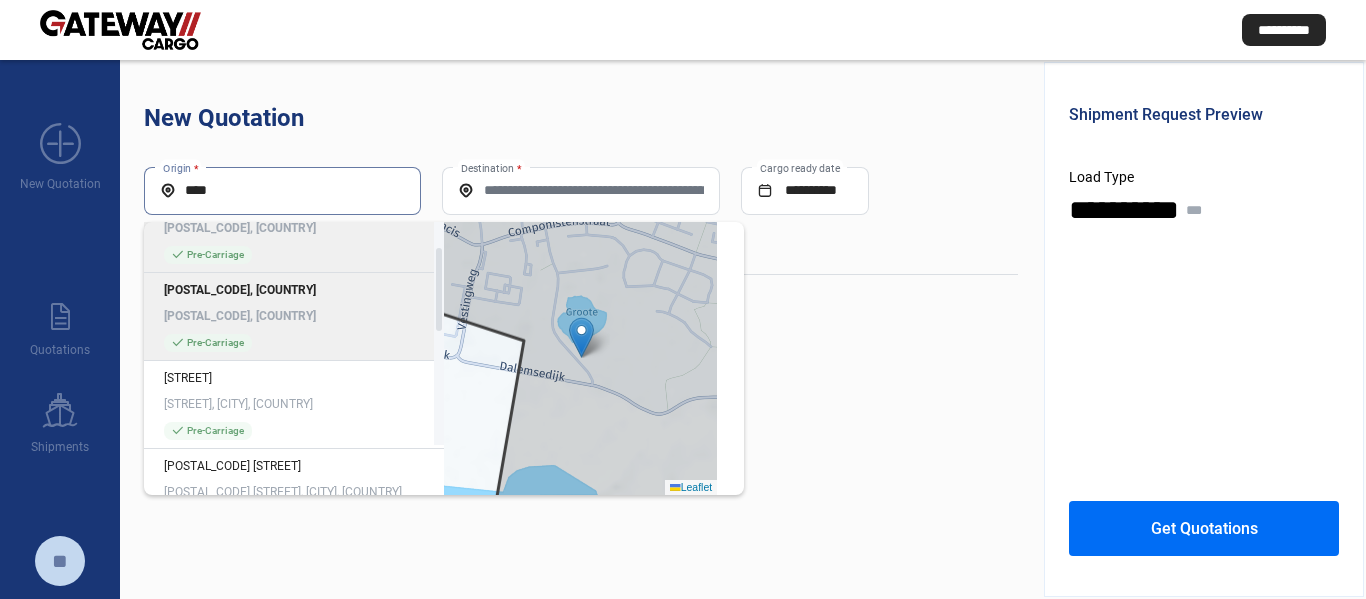 scroll, scrollTop: 250, scrollLeft: 0, axis: vertical 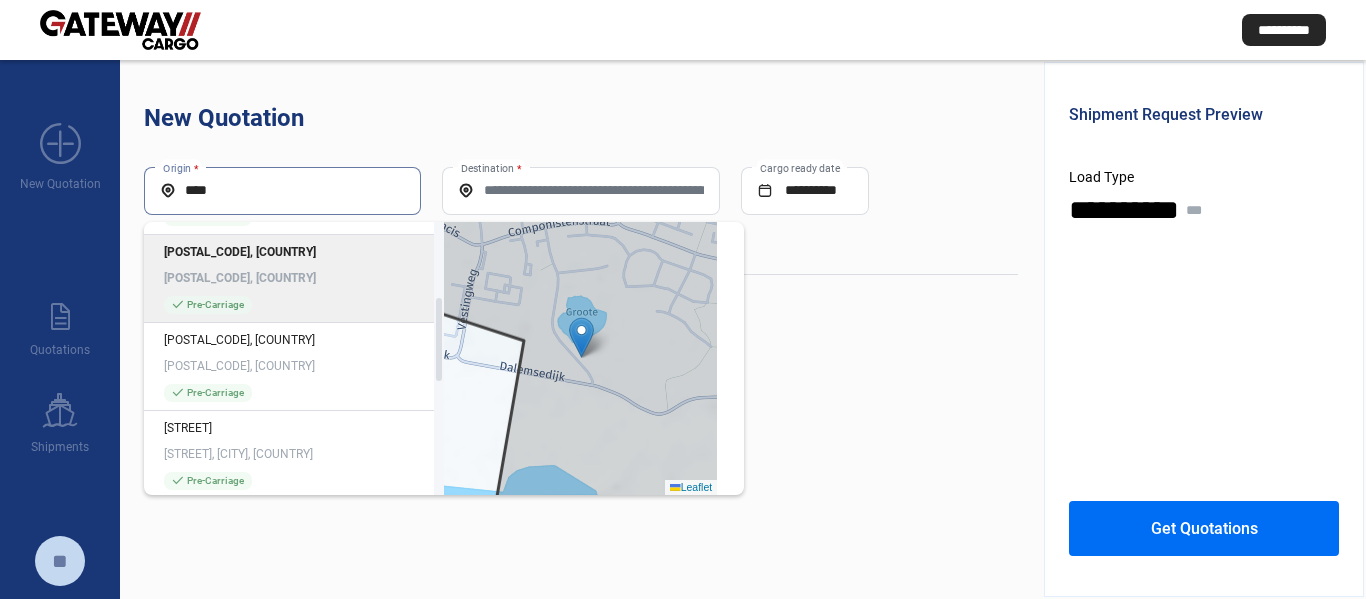 type on "****" 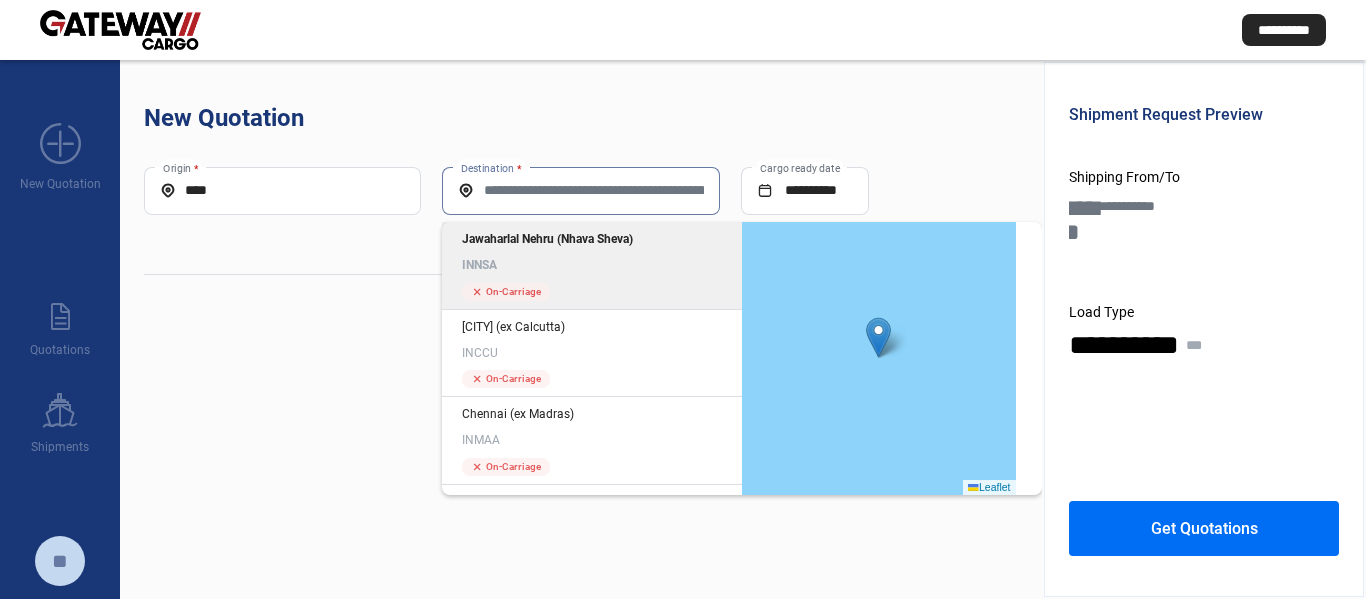 click on "Destination *" at bounding box center [580, 190] 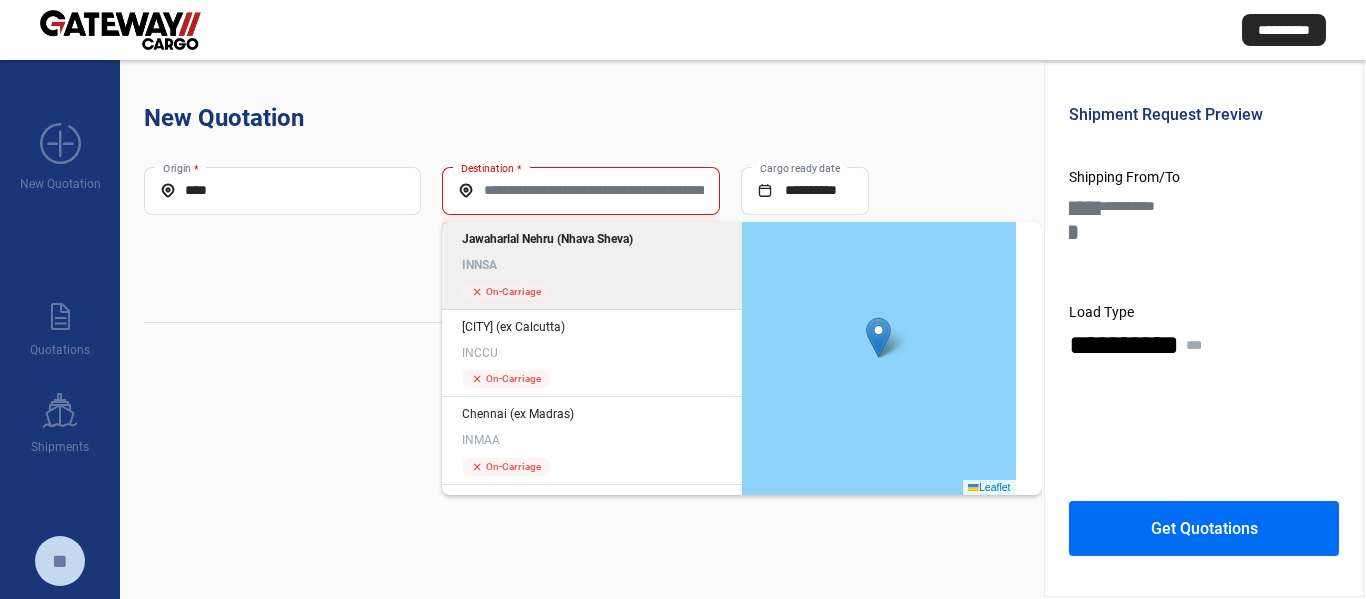 click on "Jawaharlal Nehru (Nhava Sheva)" 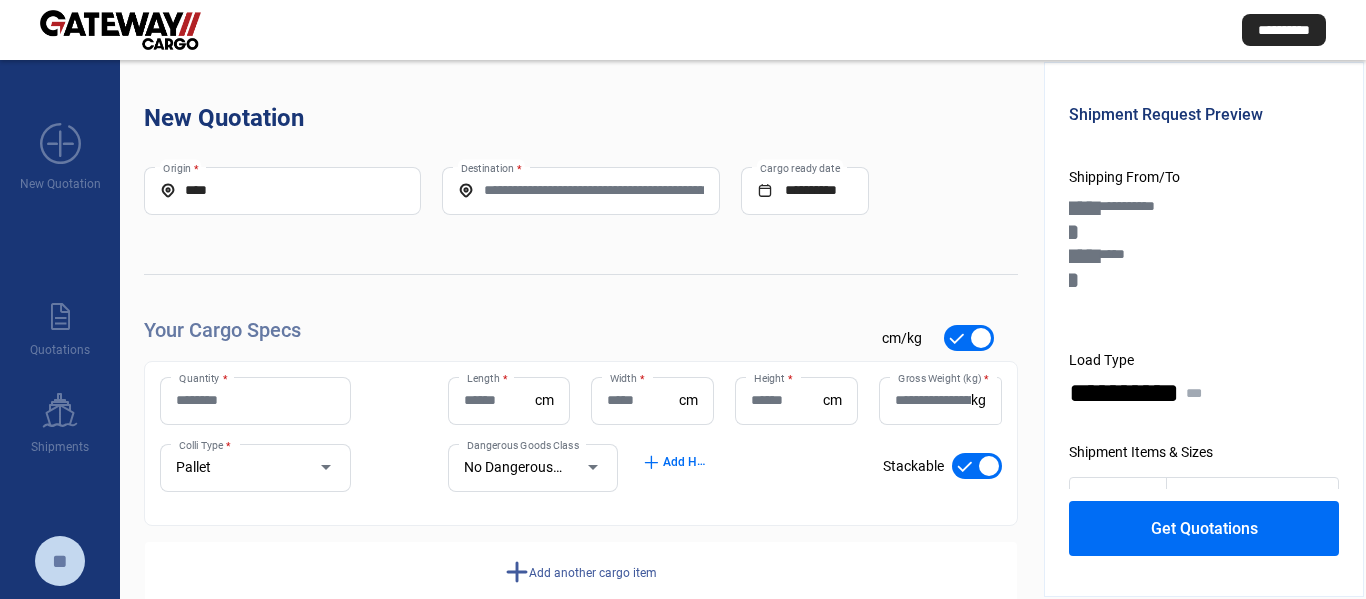 click on "Quantity *" 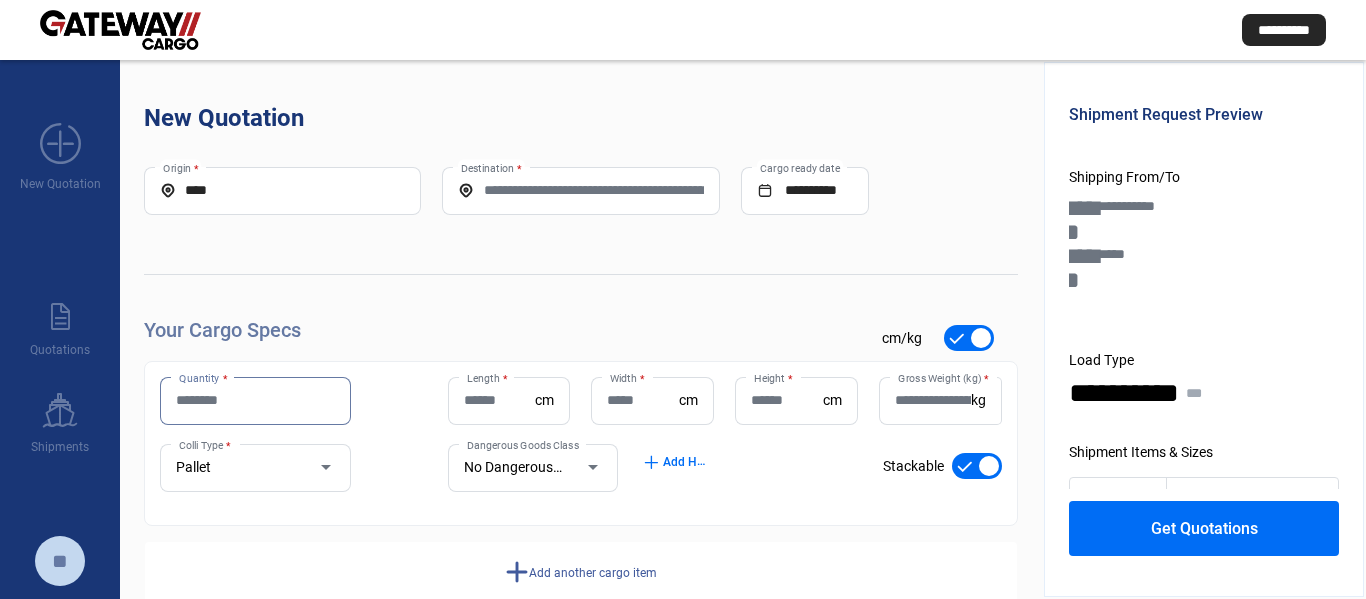 click on "Quantity *" at bounding box center [255, 400] 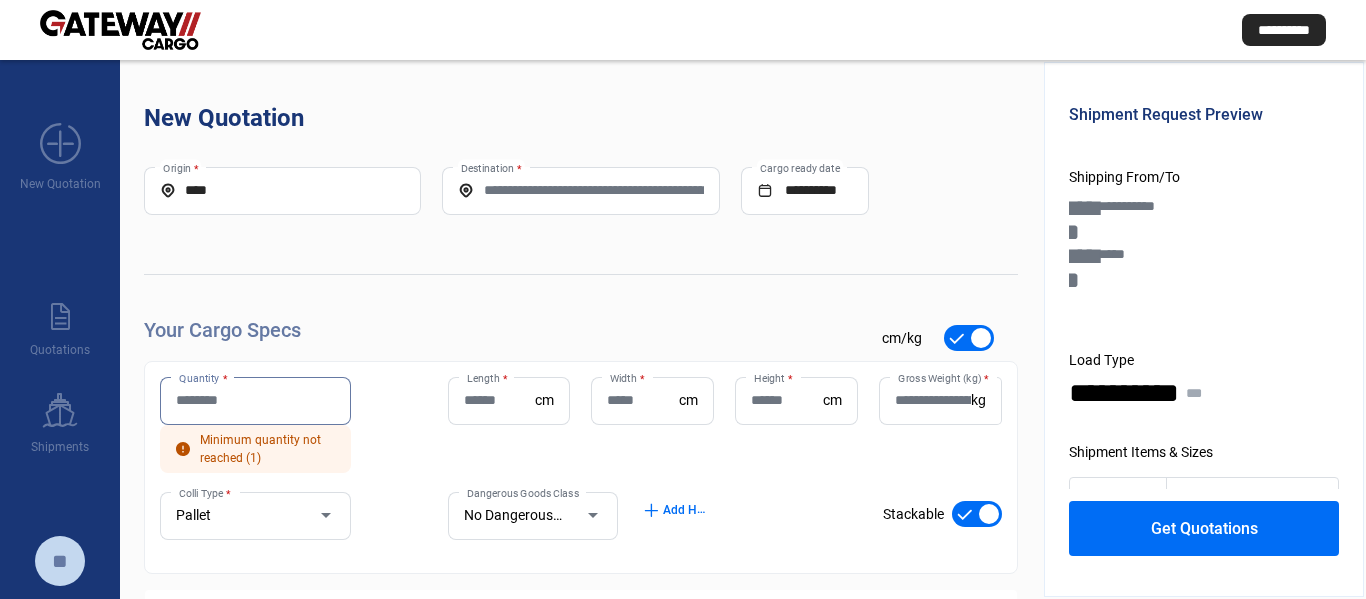 click on "Quantity *" at bounding box center (255, 400) 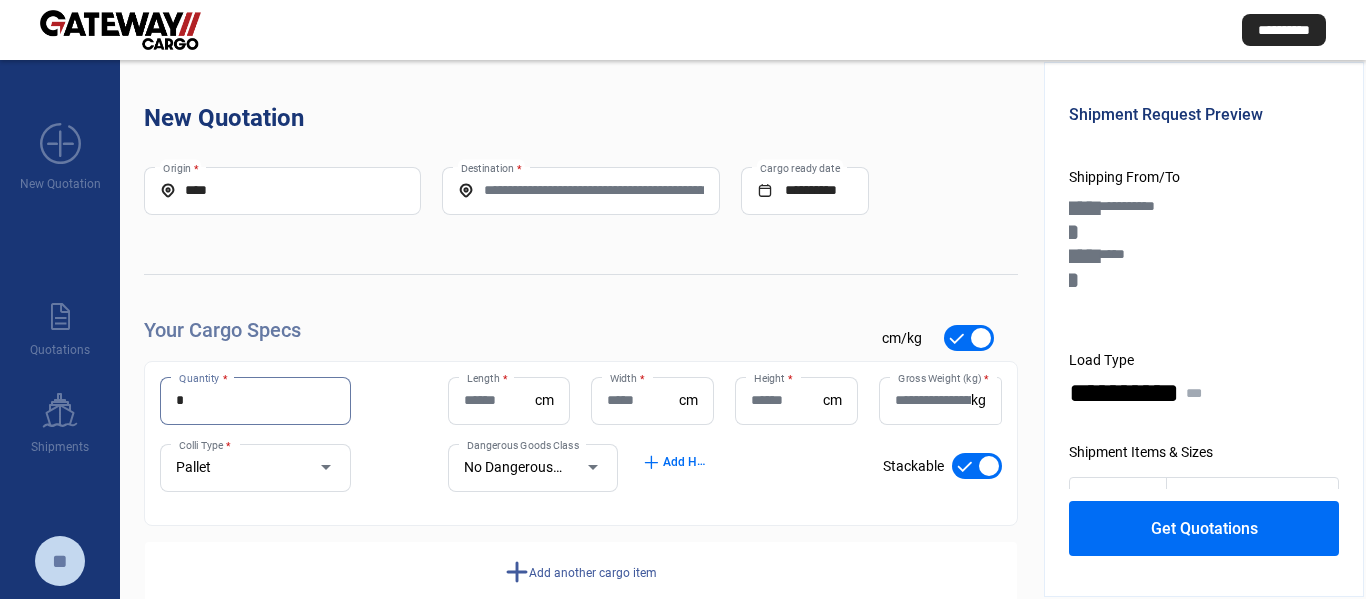 type on "*" 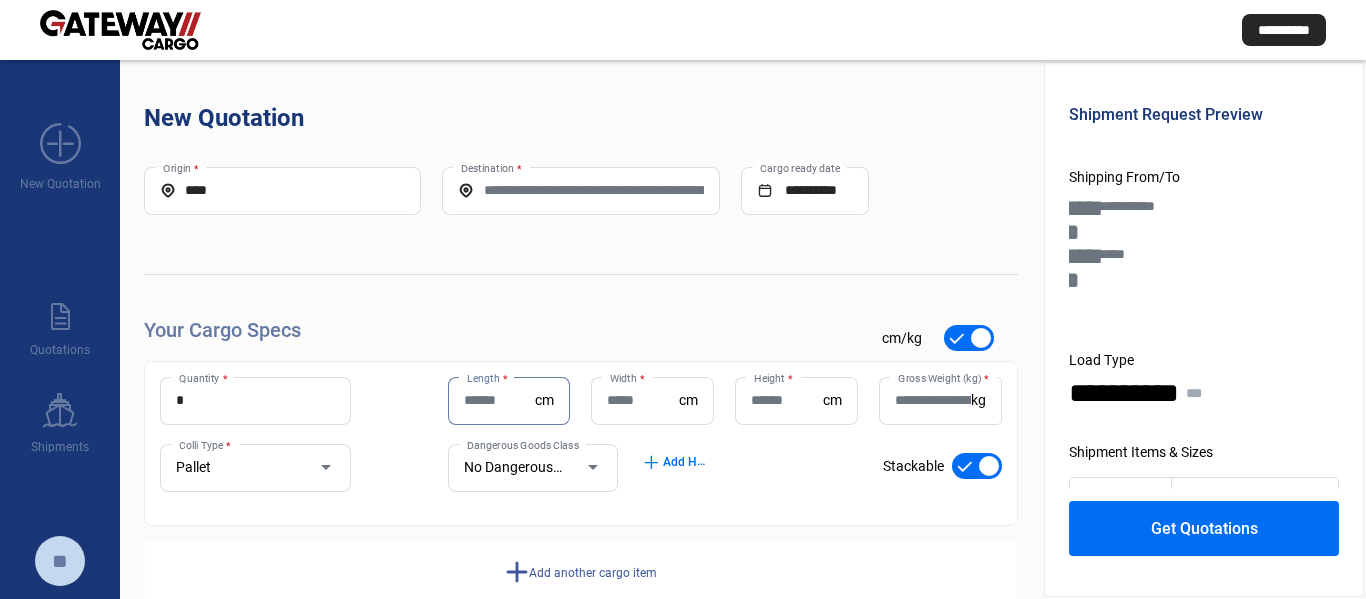 click on "Length  *" at bounding box center (500, 400) 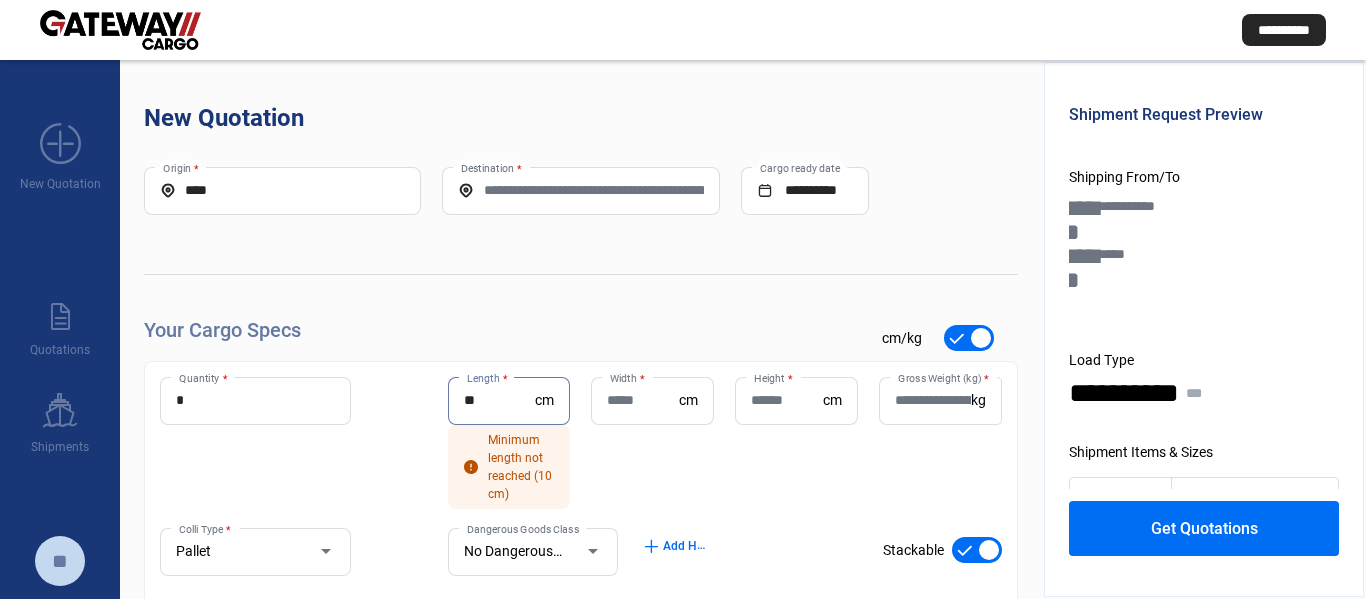 type on "**" 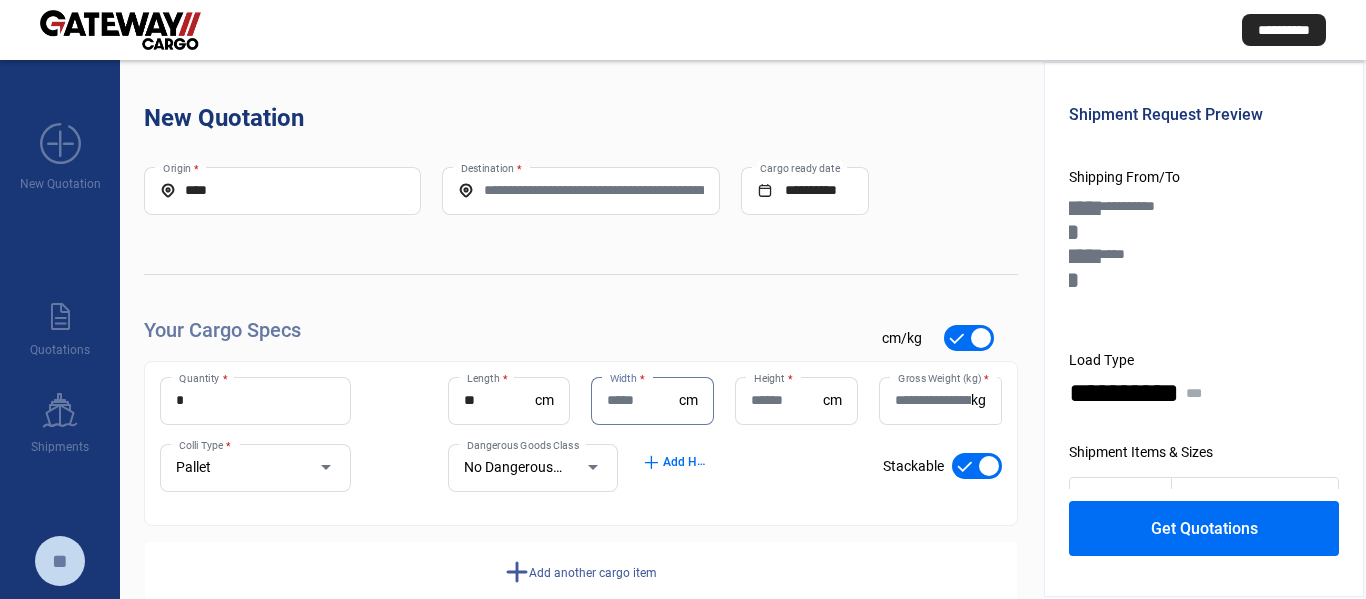 click on "Width  *" at bounding box center [643, 400] 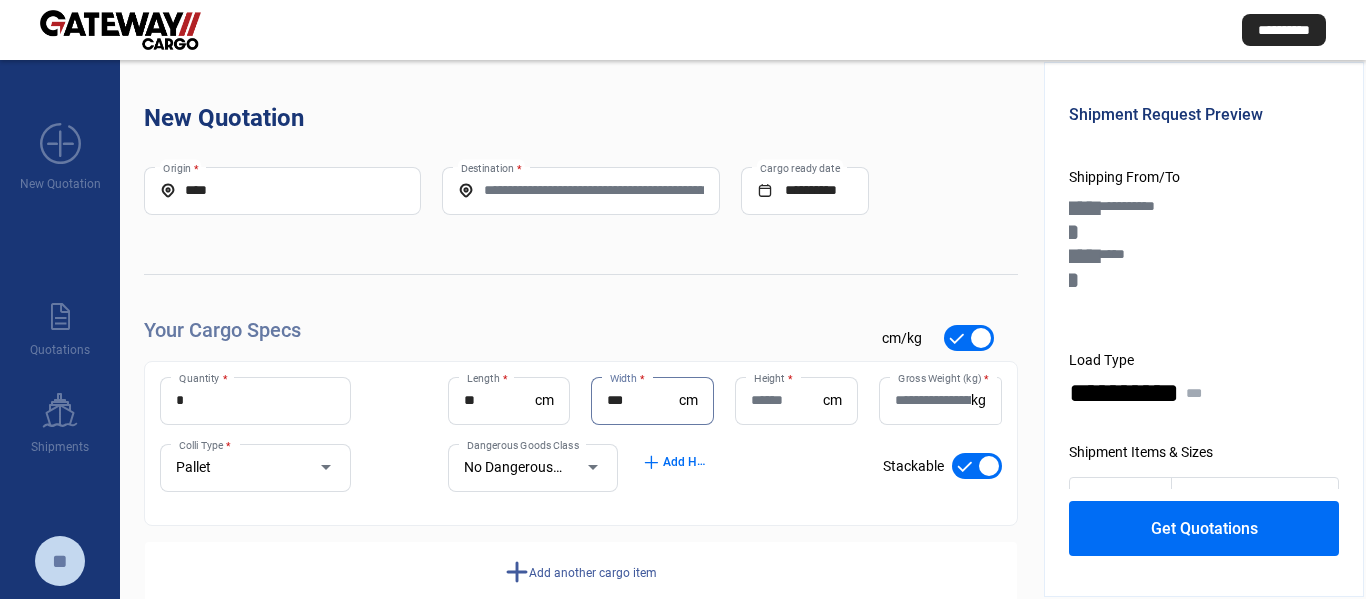 type on "***" 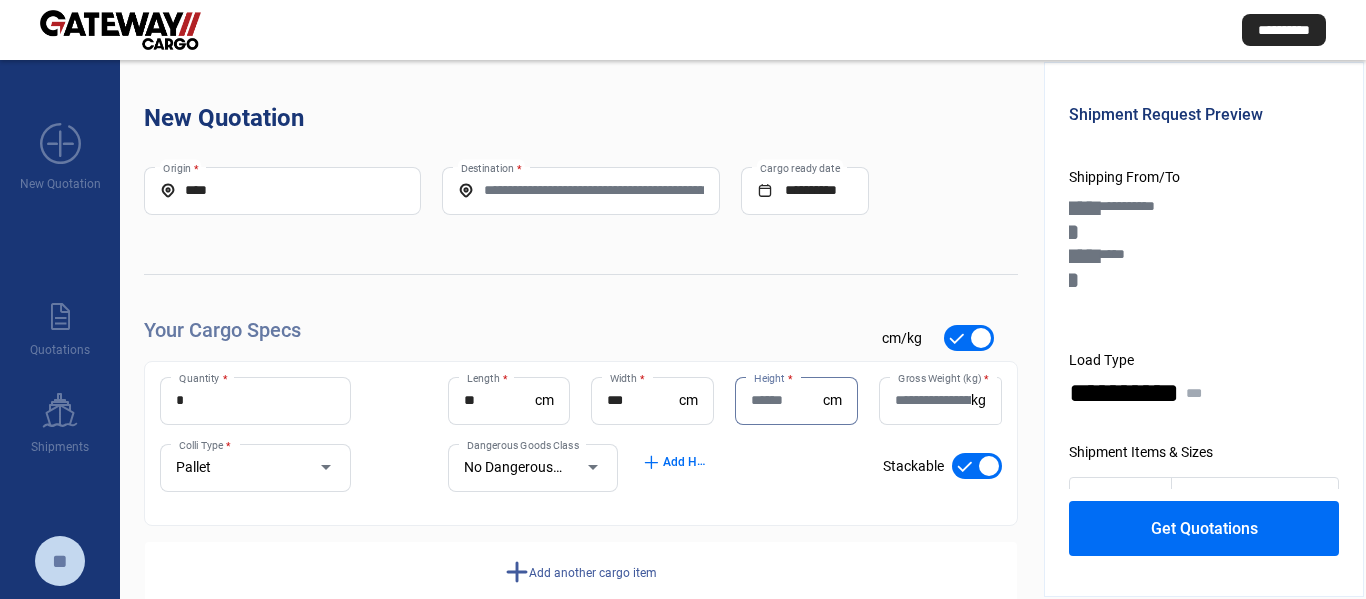 click on "Height  *" at bounding box center [787, 400] 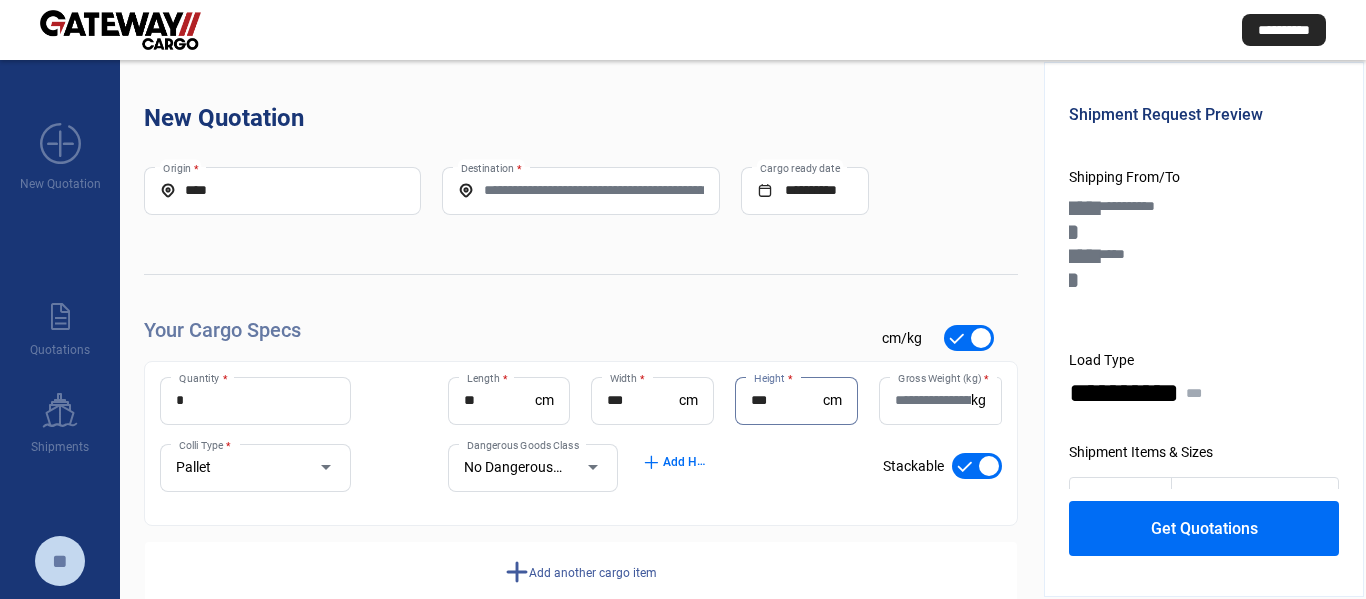type on "***" 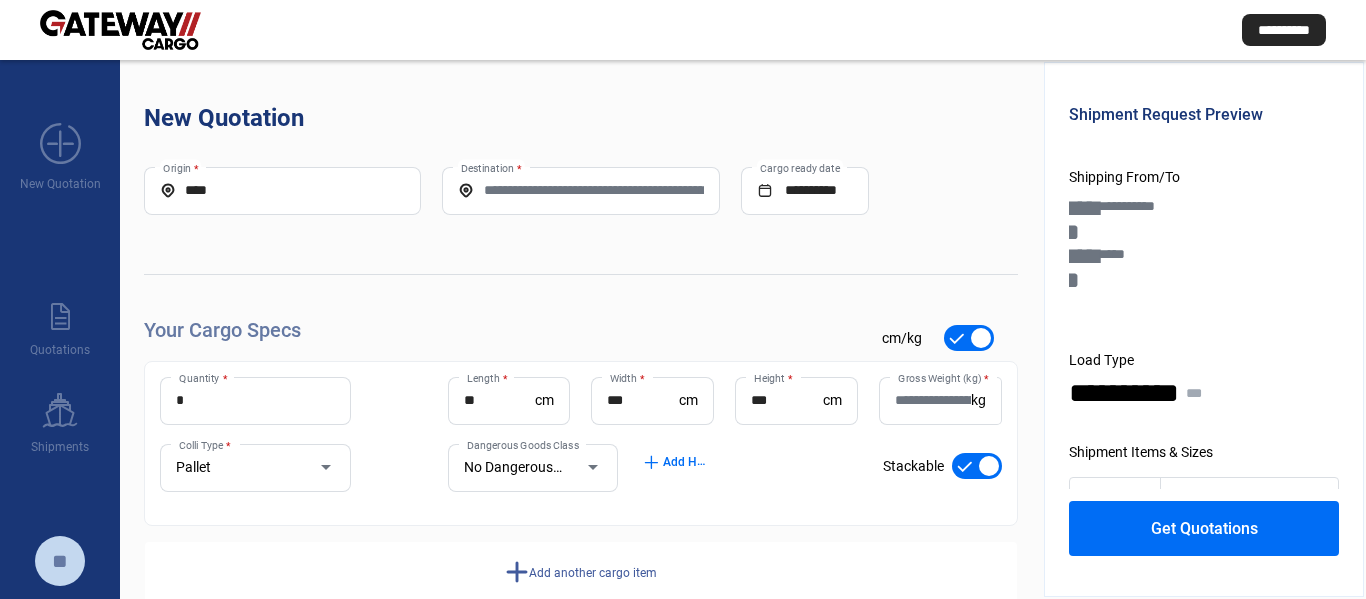 click on "Gross Weight (kg)  *" at bounding box center (933, 400) 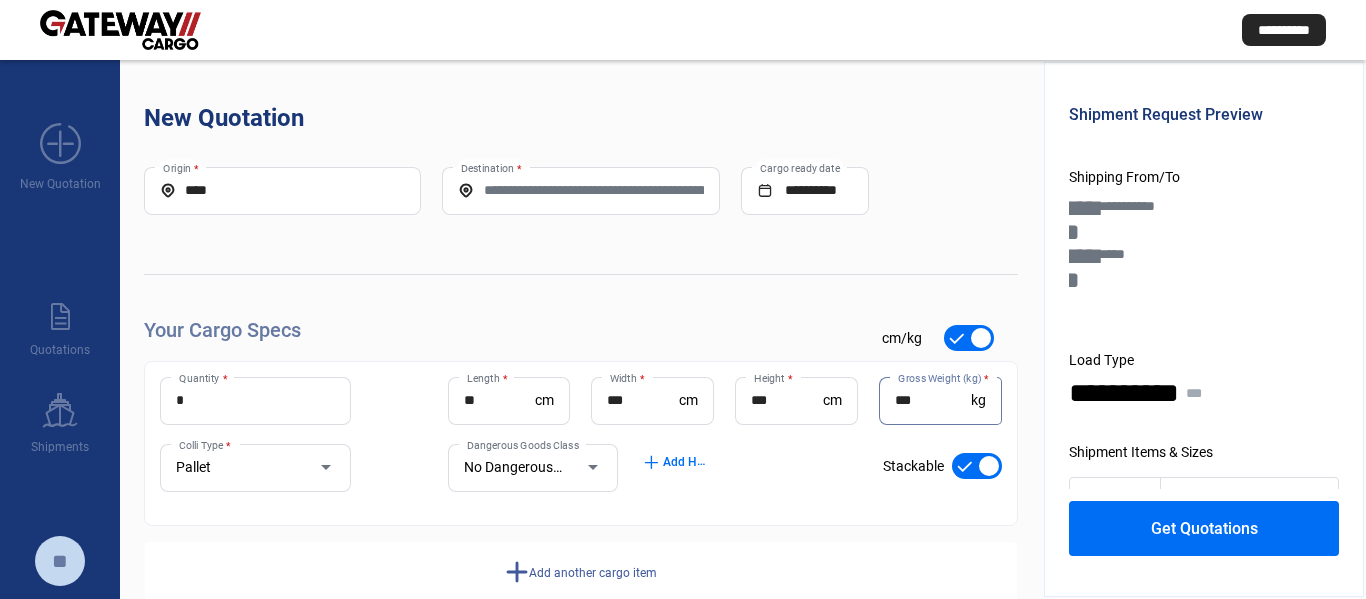 type on "***" 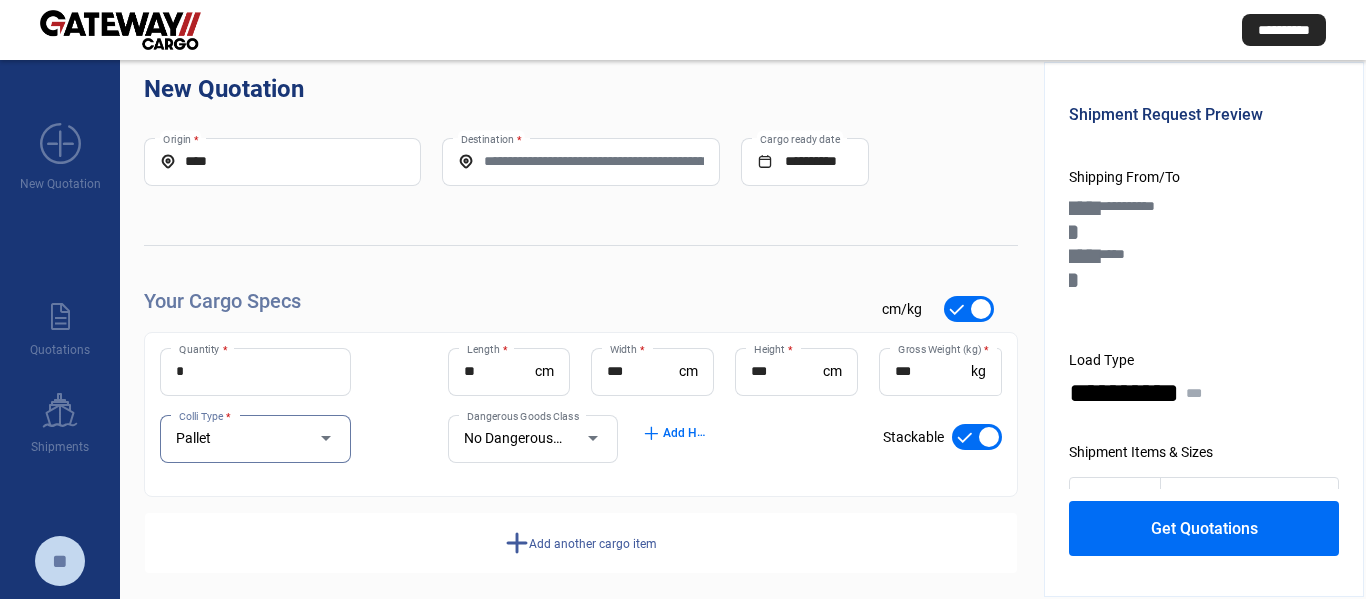 scroll, scrollTop: 44, scrollLeft: 0, axis: vertical 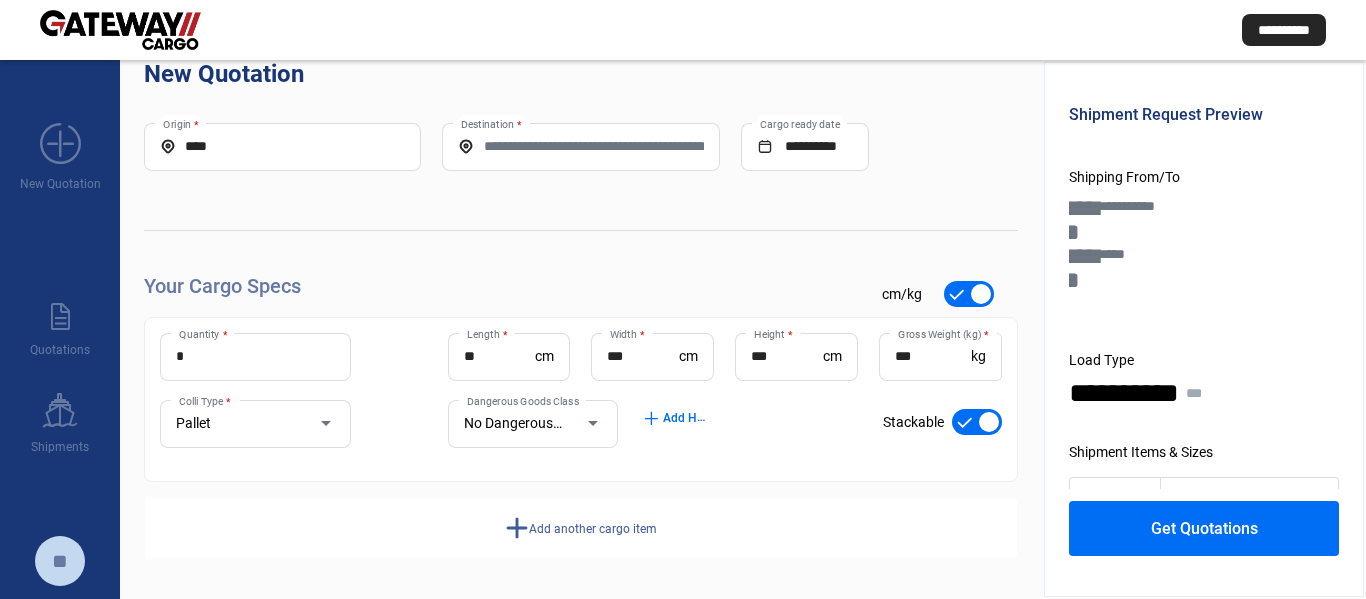 click on "add" 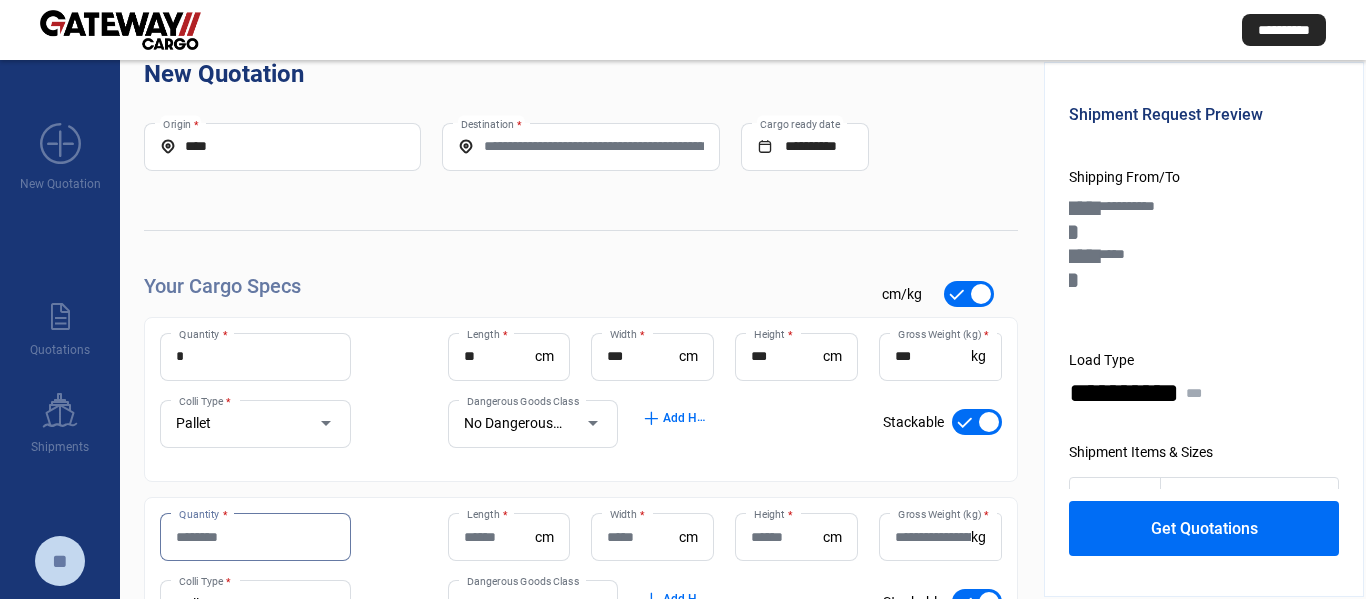 click on "Quantity *" at bounding box center [255, 537] 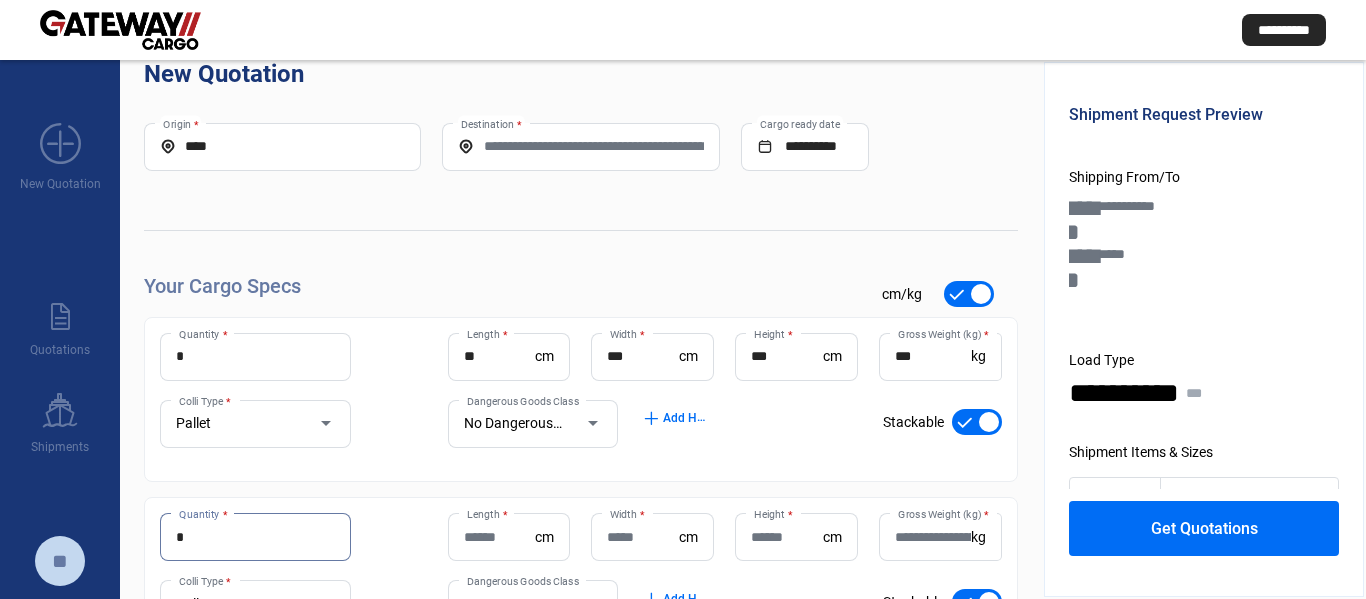 type on "*" 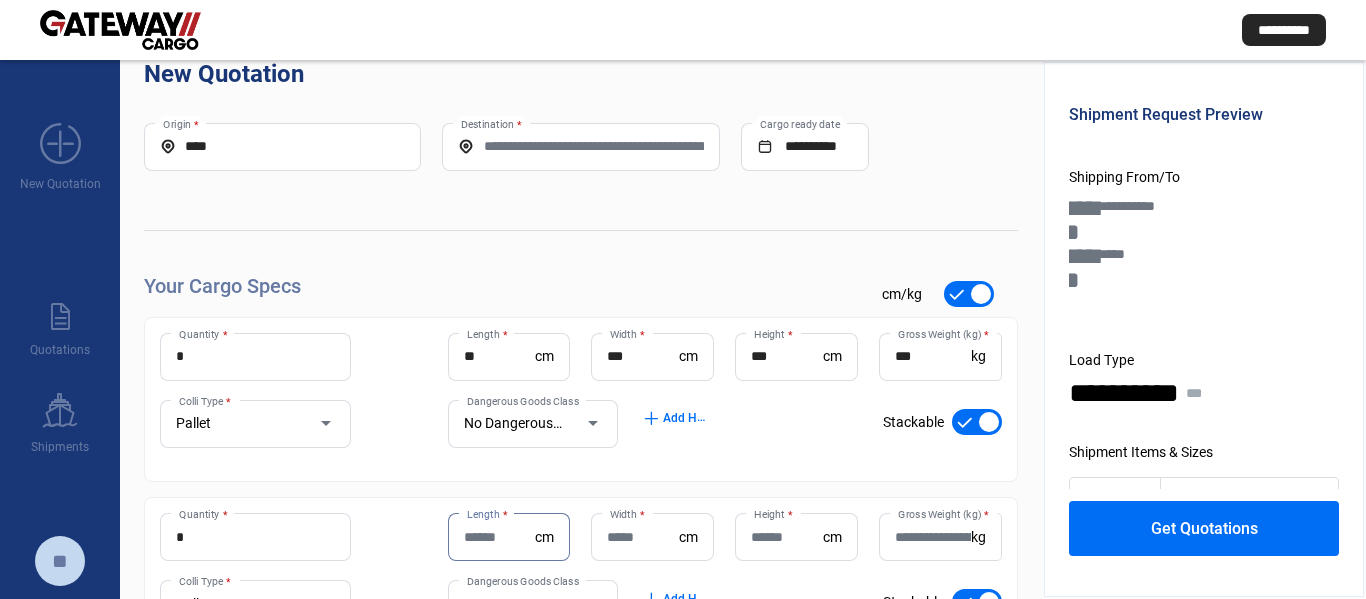 click on "Length  *" at bounding box center [500, 537] 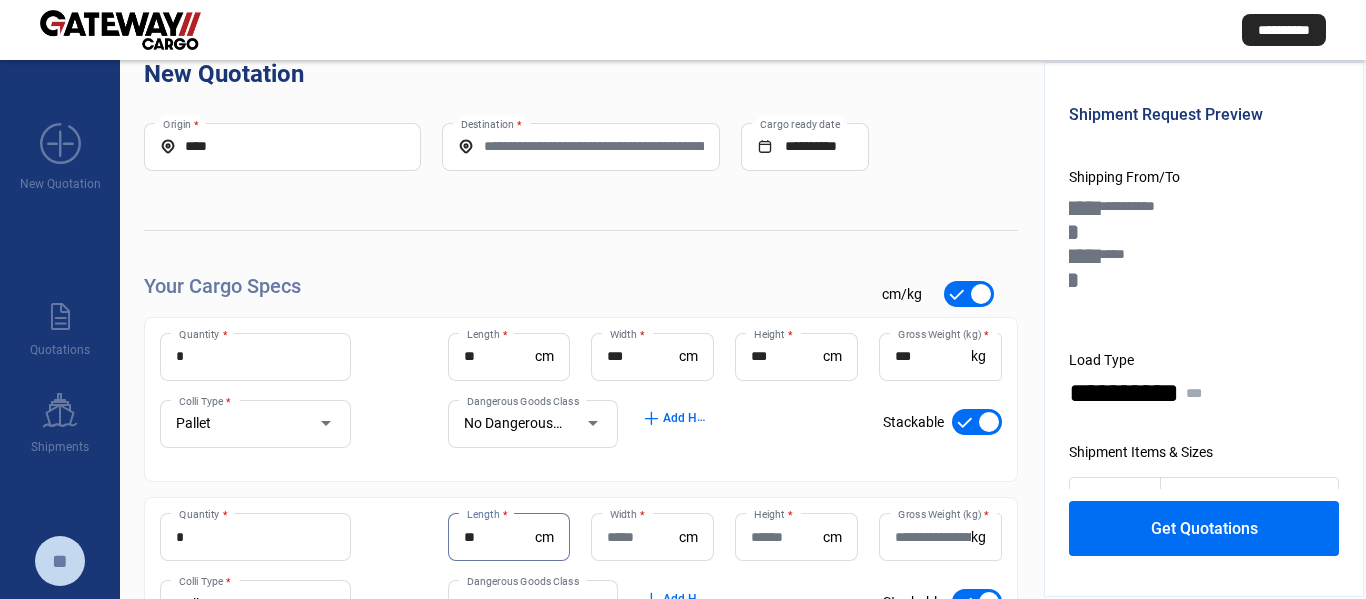 type on "**" 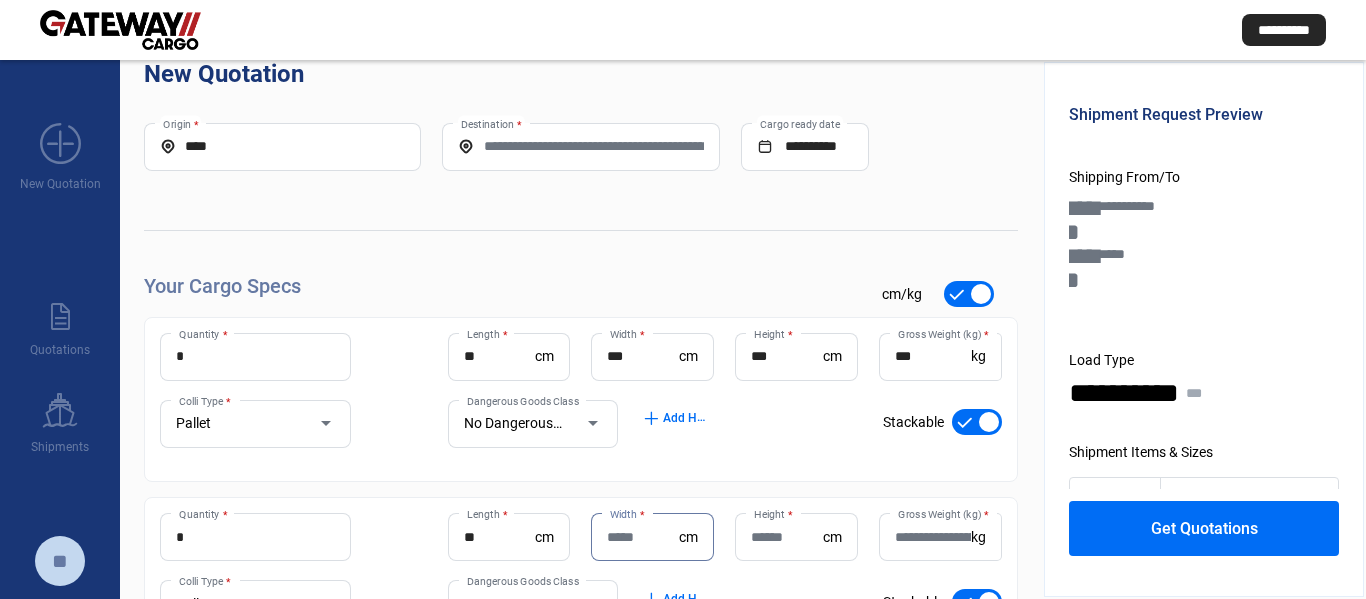 click on "Width  *" 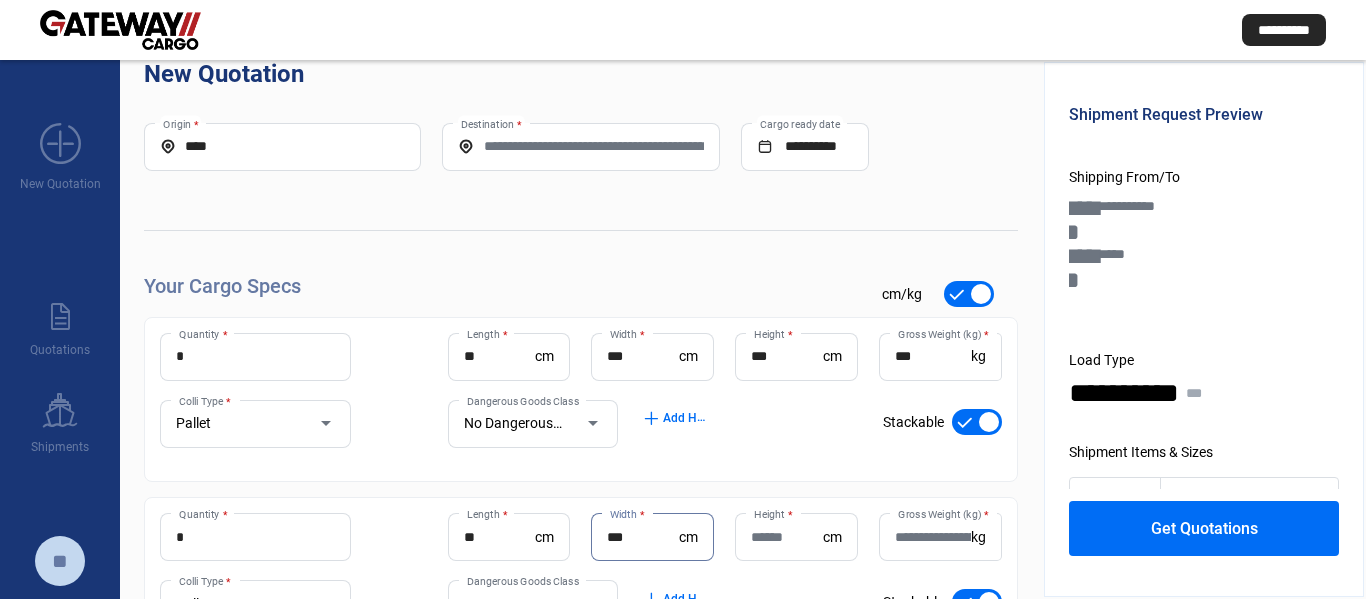 type on "***" 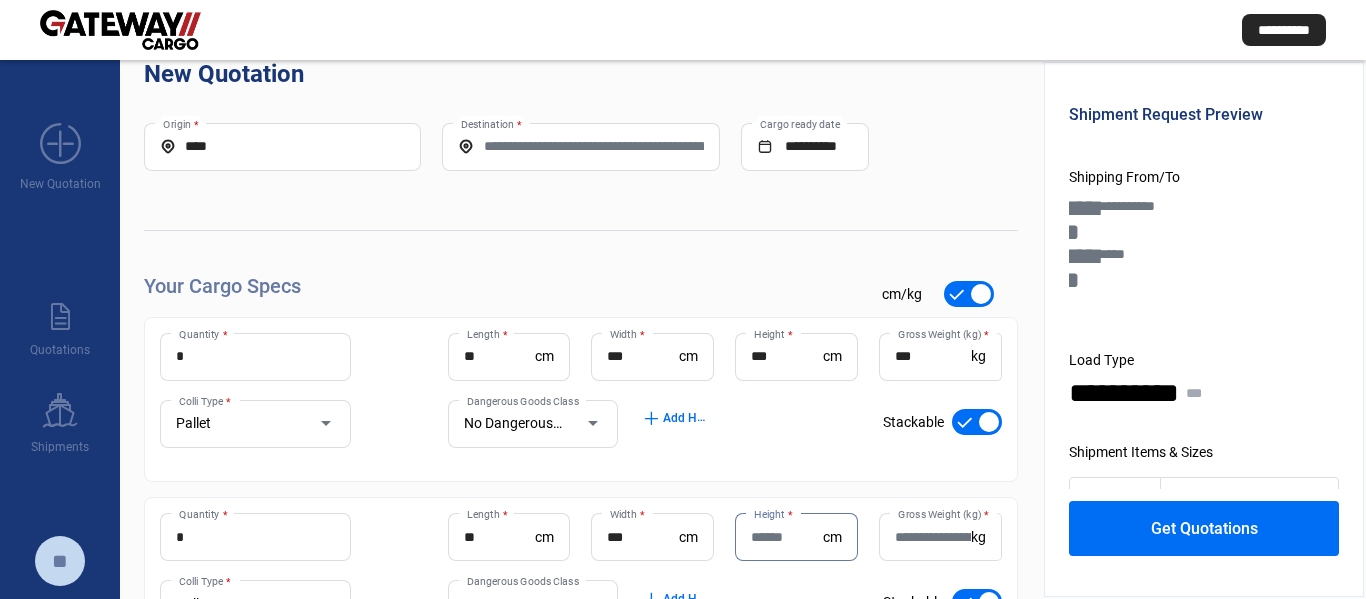 click on "Height  *" at bounding box center [787, 537] 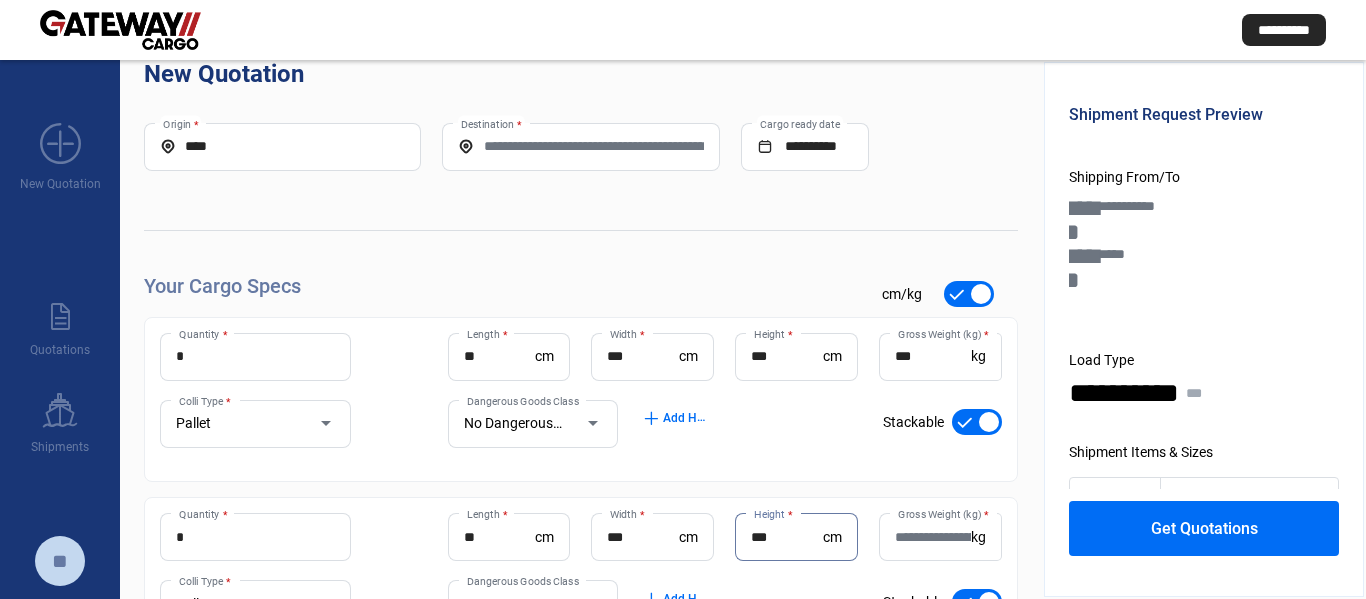 type on "***" 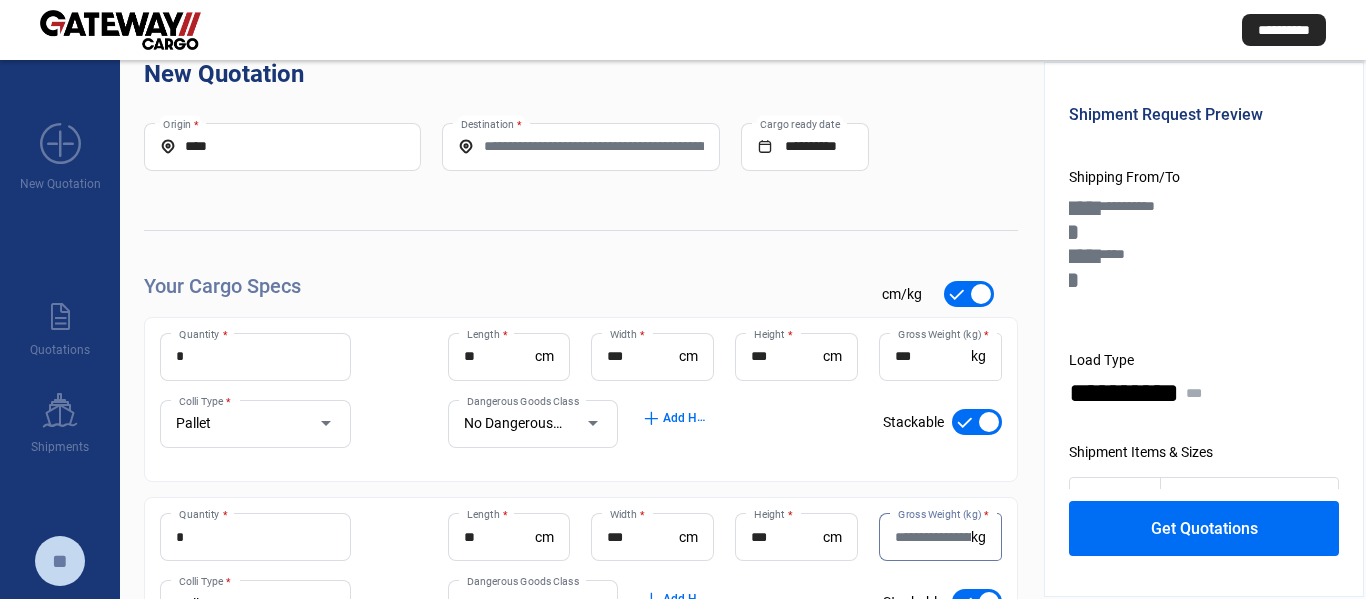 click on "Gross Weight (kg)  *" at bounding box center [933, 537] 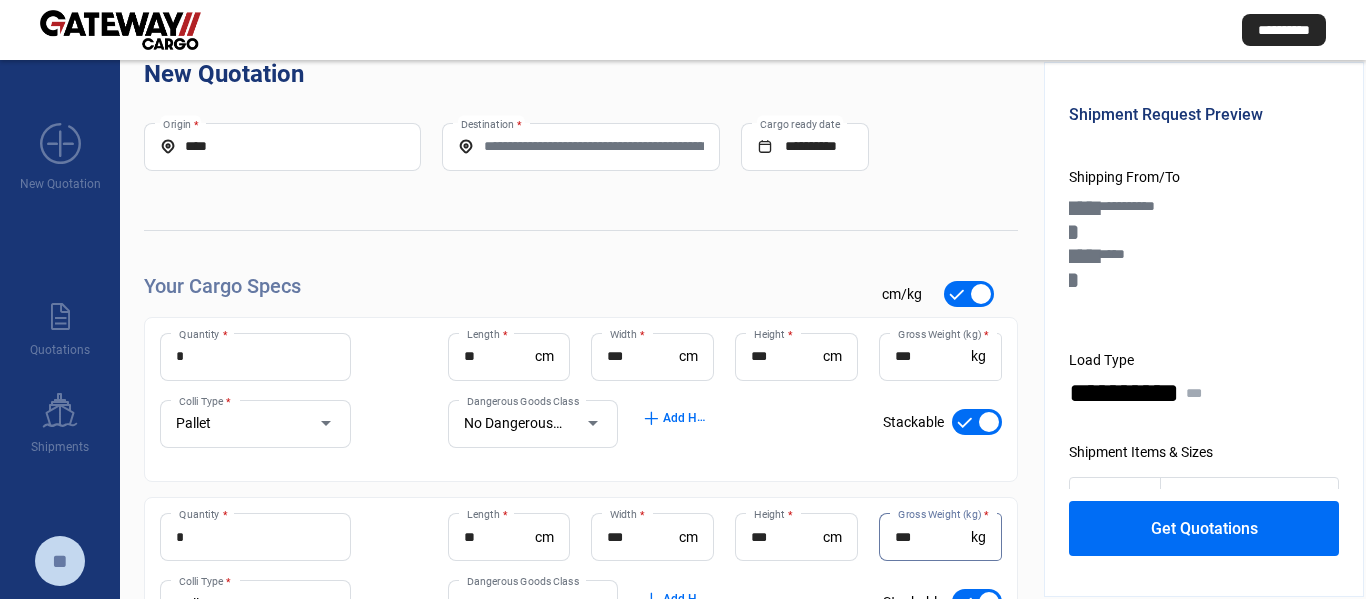 type on "***" 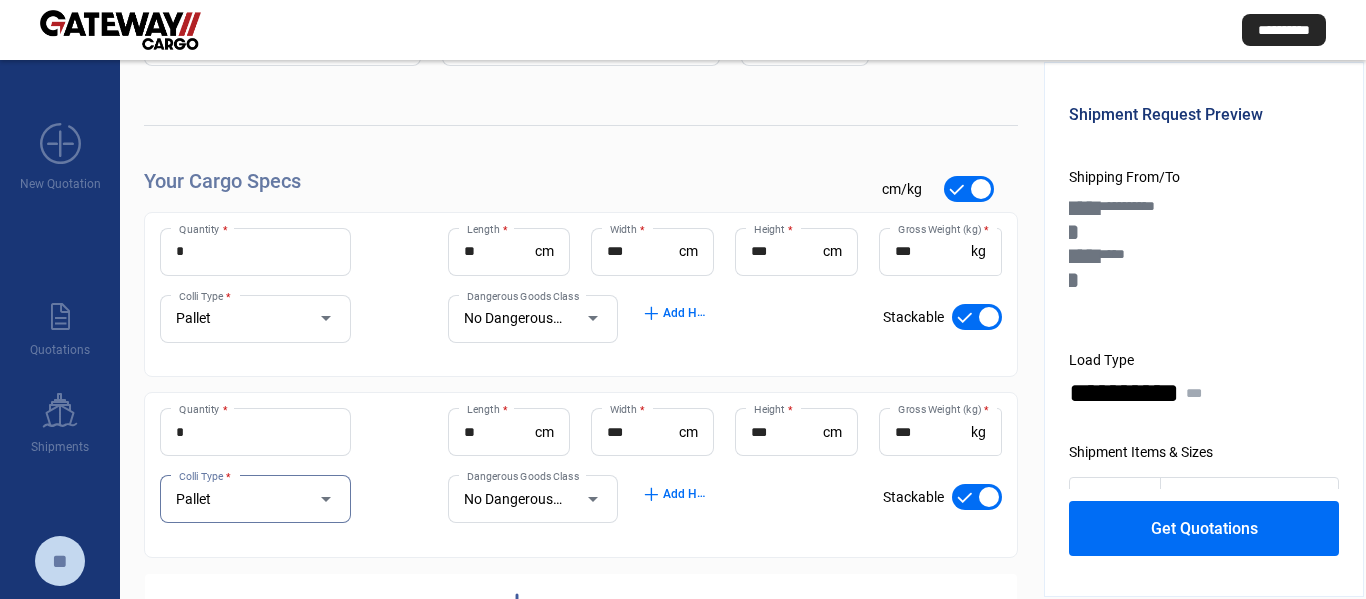 scroll, scrollTop: 225, scrollLeft: 0, axis: vertical 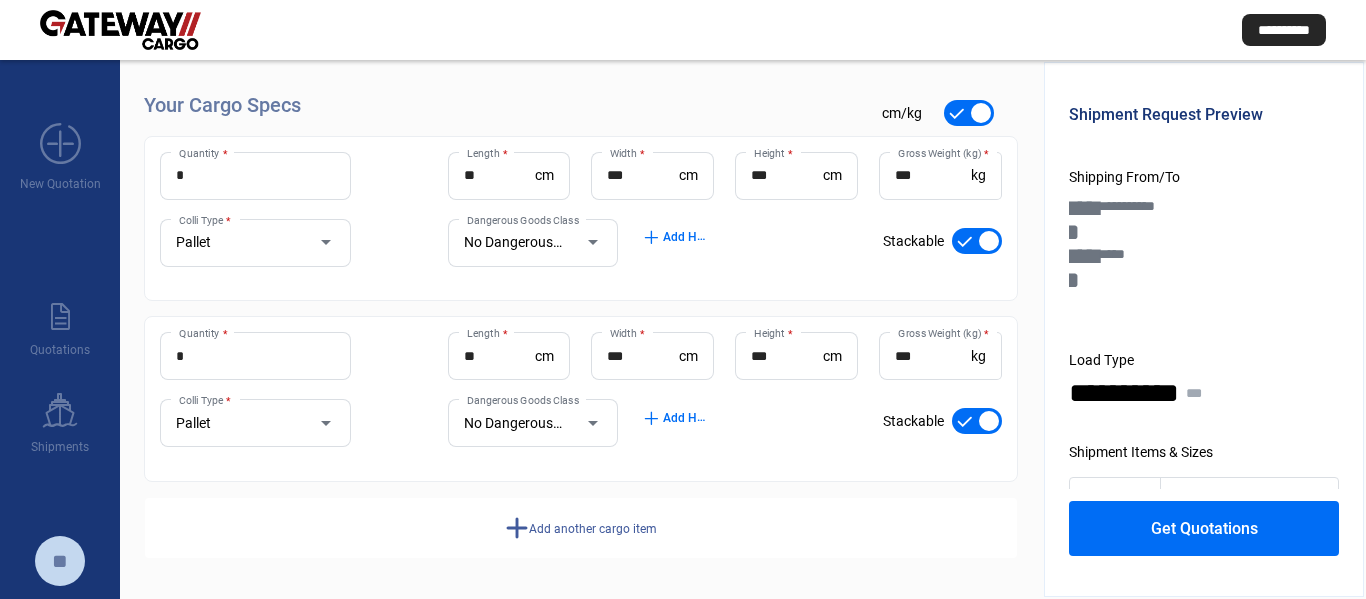 click on "add" 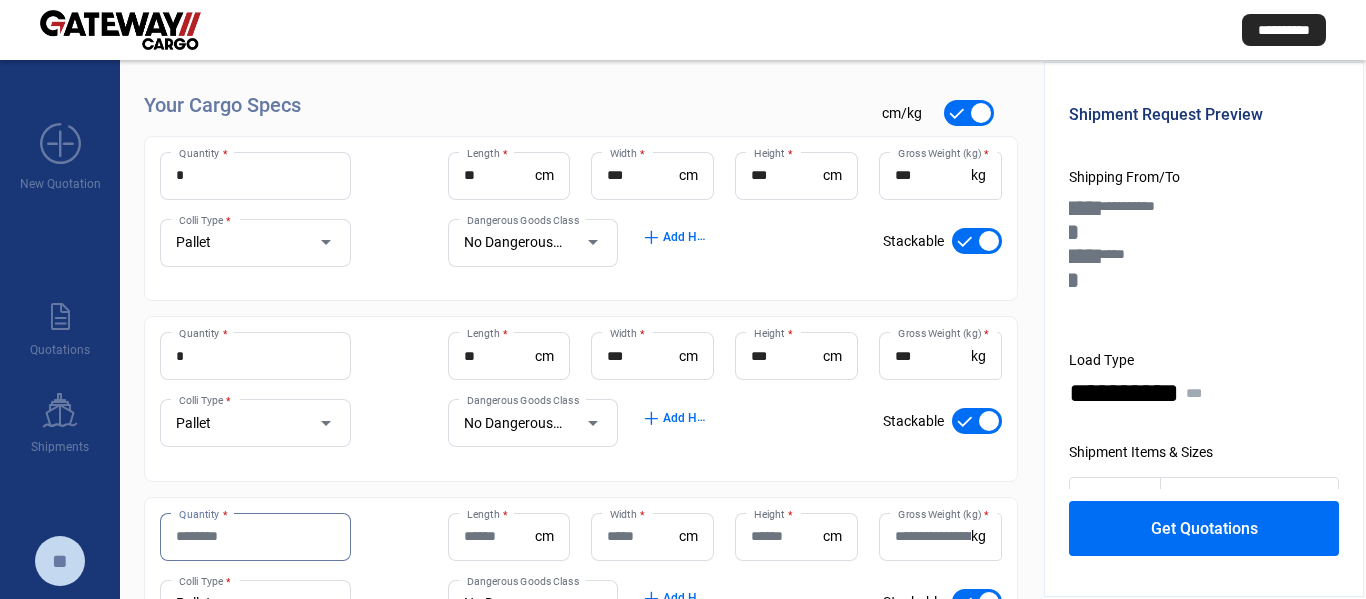 click on "Quantity *" at bounding box center [255, 536] 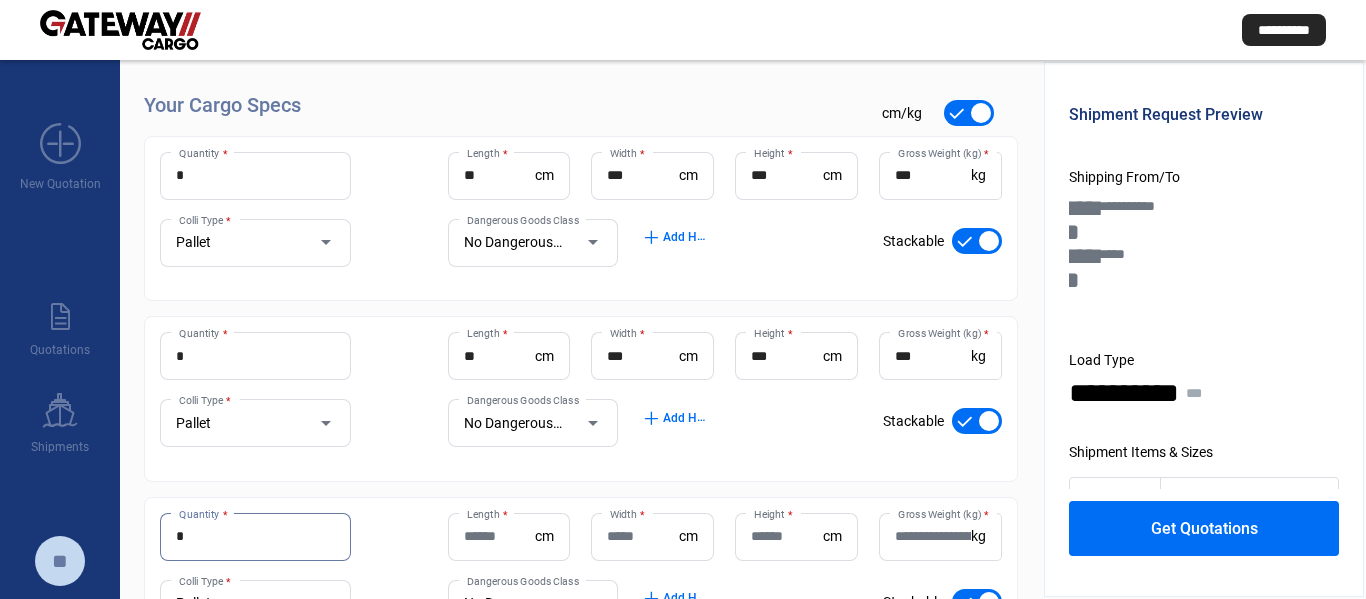 type on "*" 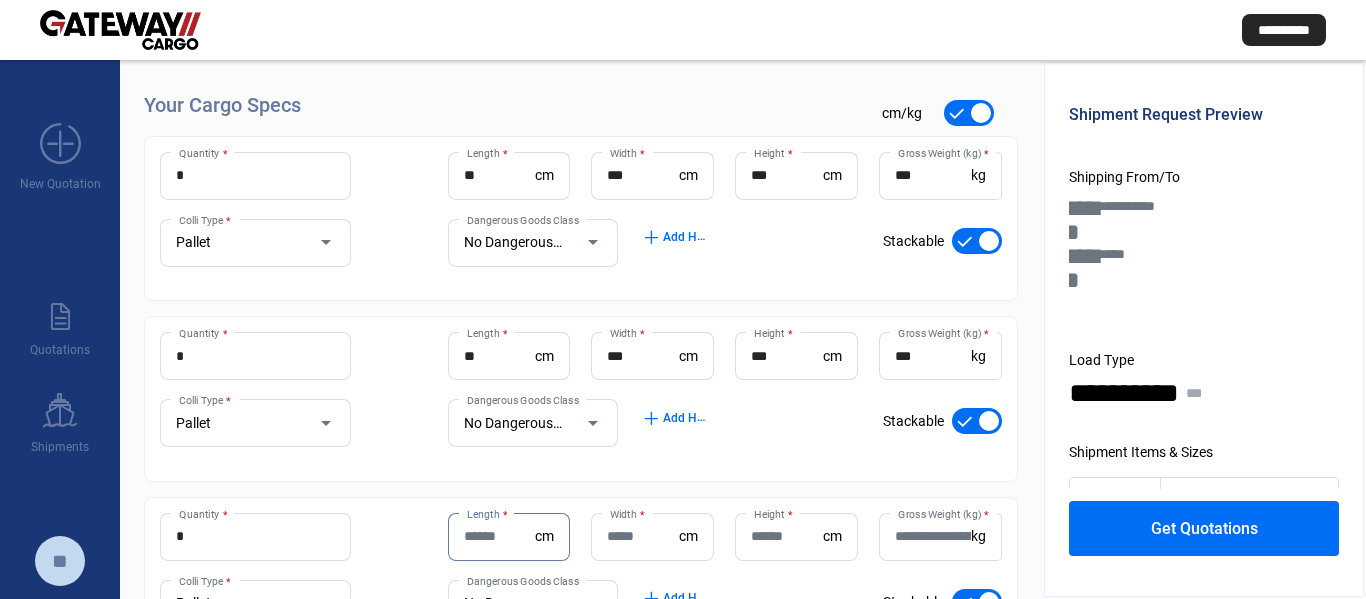 click on "Length  *" at bounding box center (500, 536) 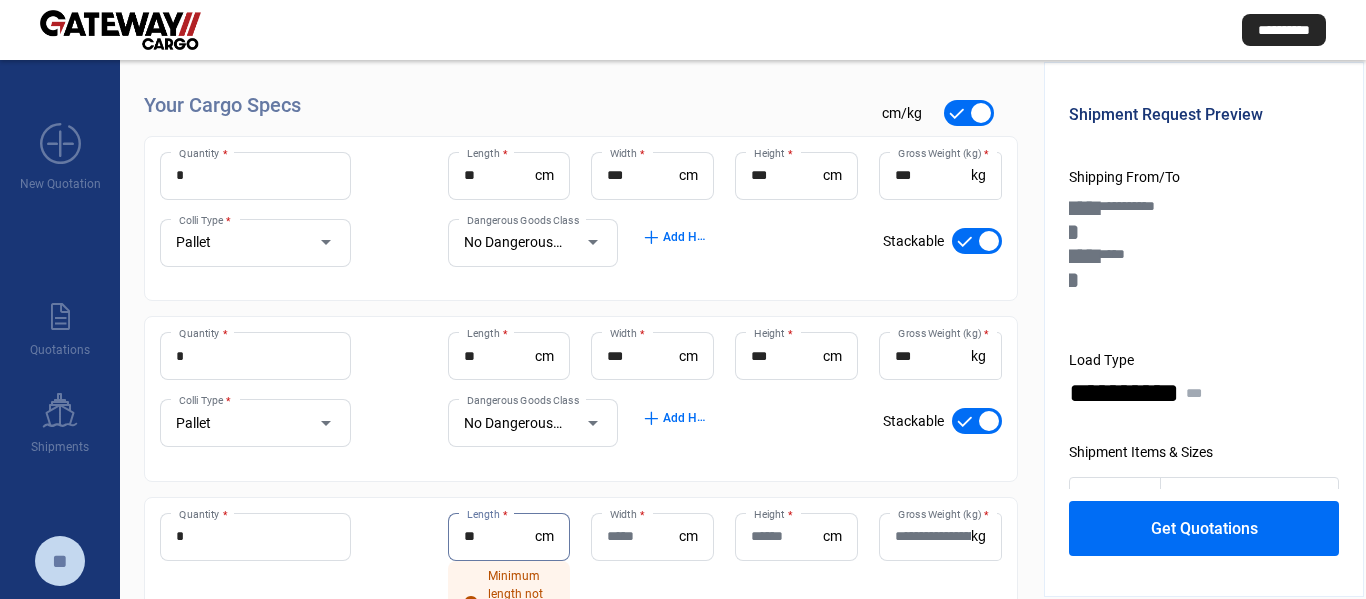 type on "**" 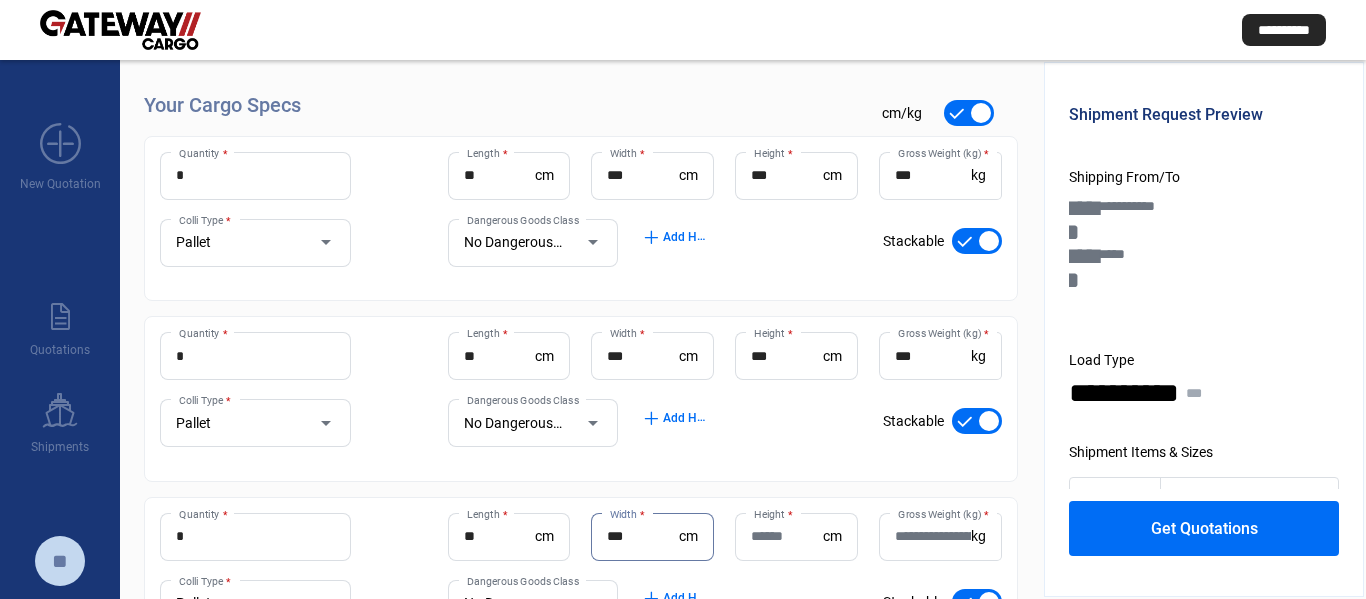 type on "***" 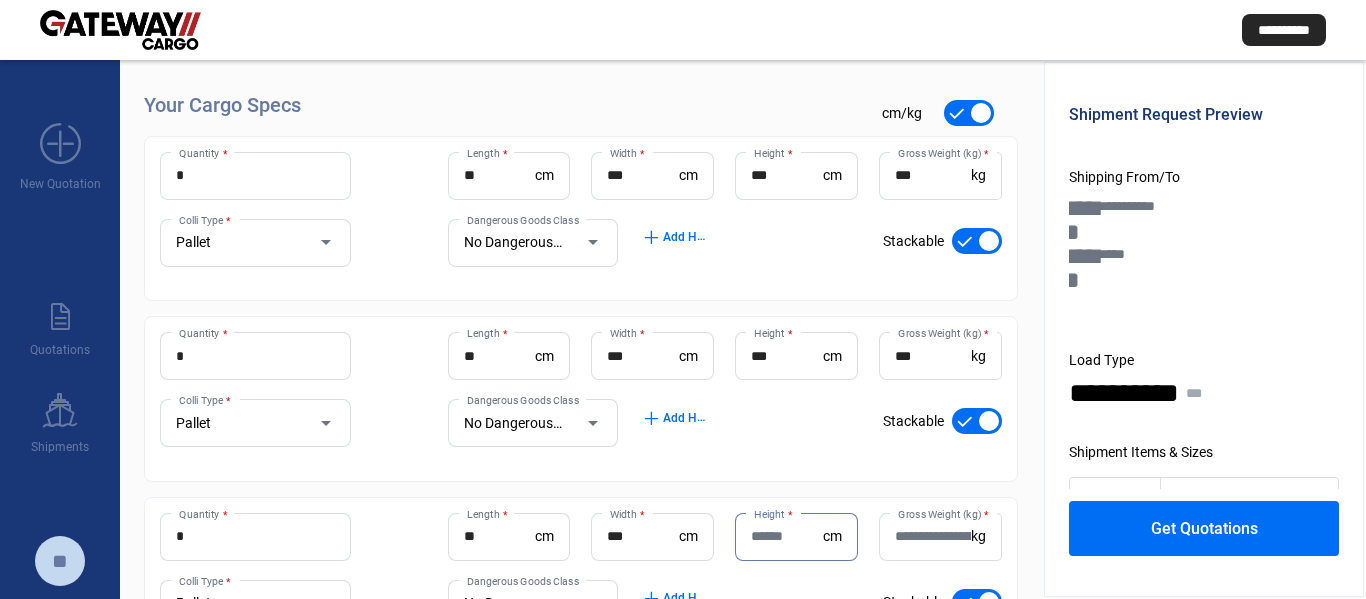click on "Height  *" at bounding box center [787, 536] 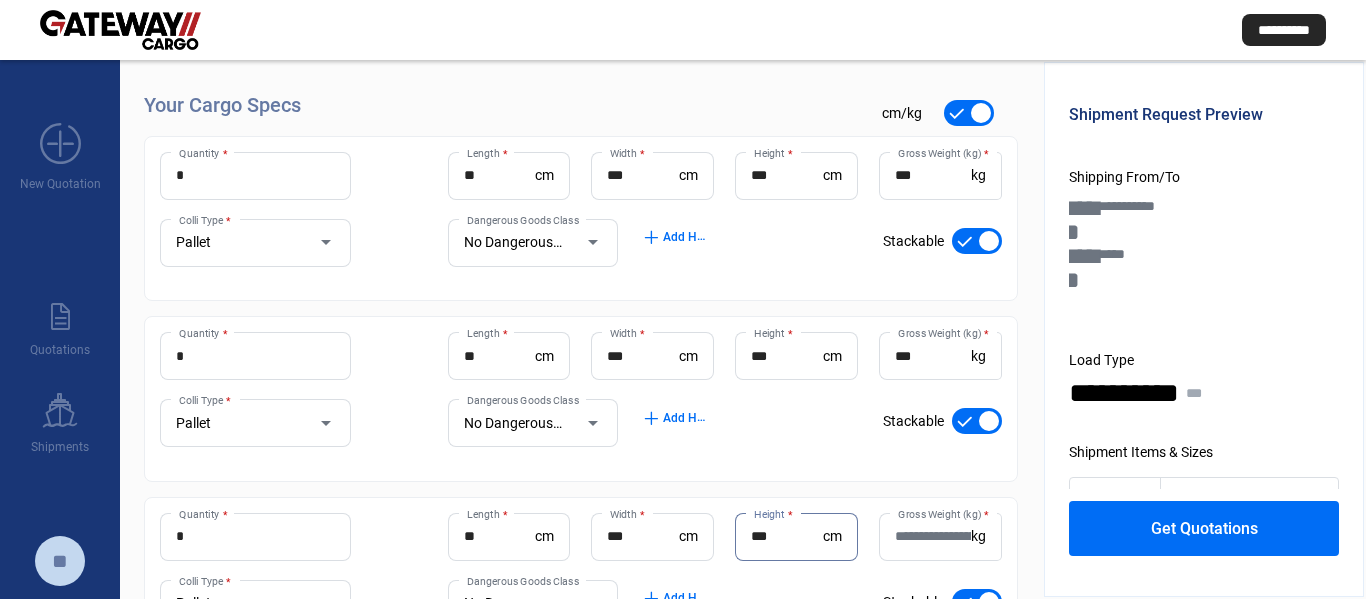 type on "***" 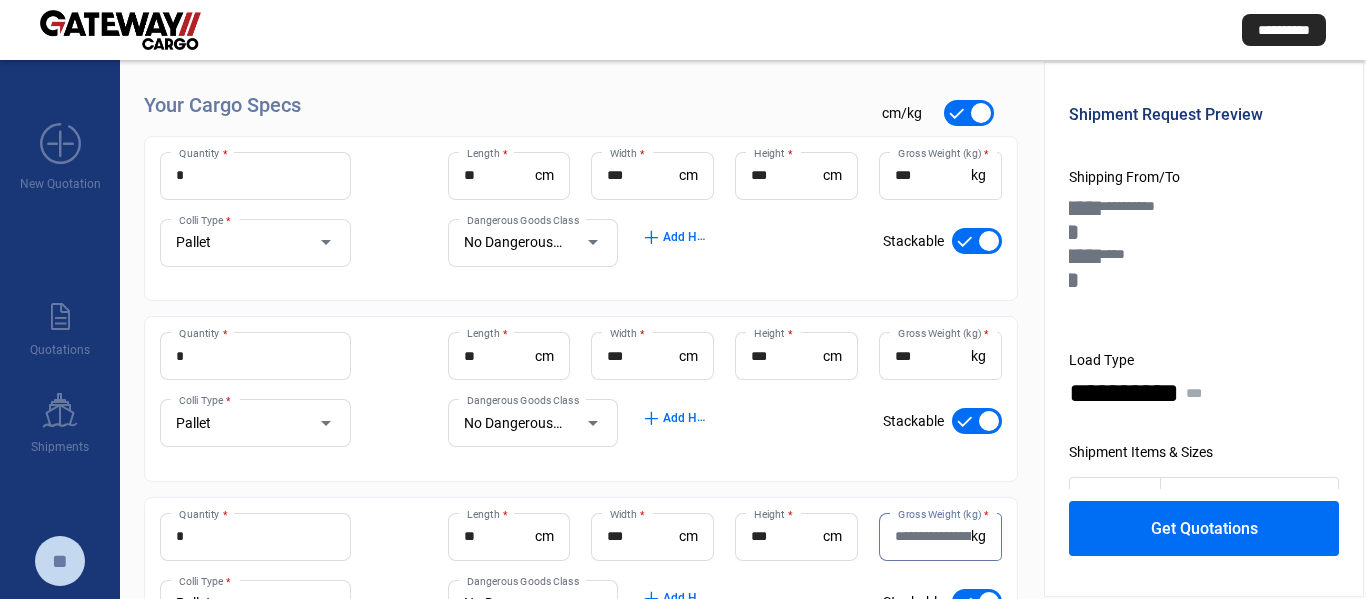 click on "Gross Weight (kg)  *" at bounding box center (933, 536) 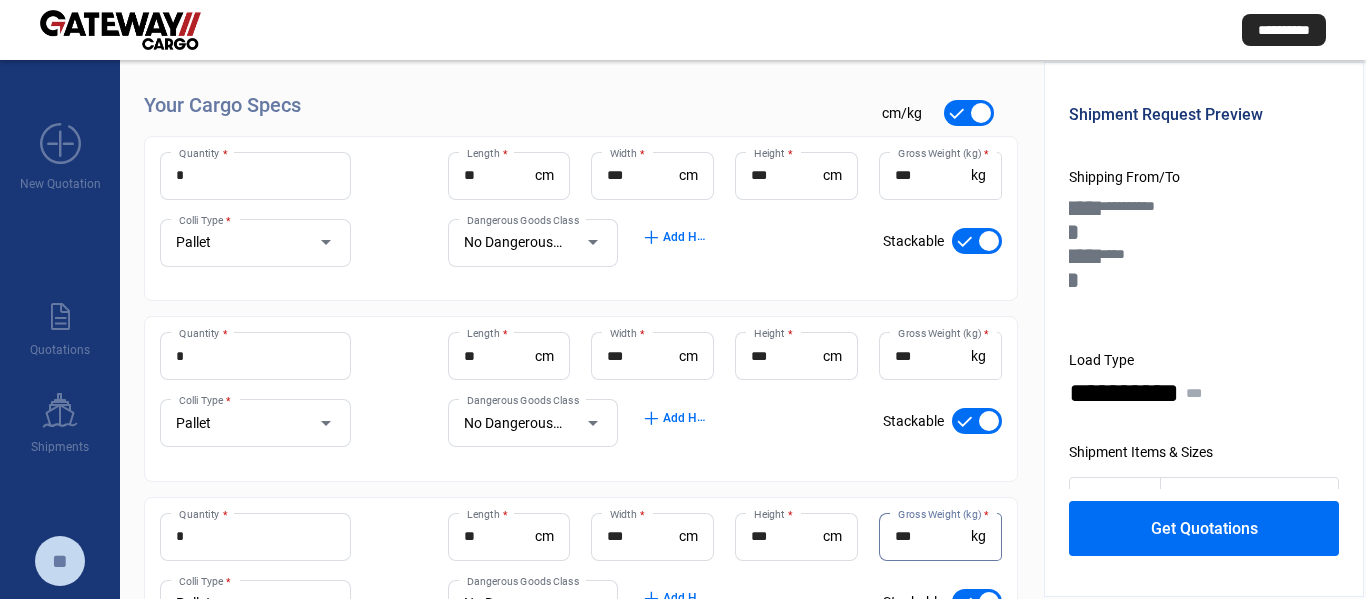 type on "***" 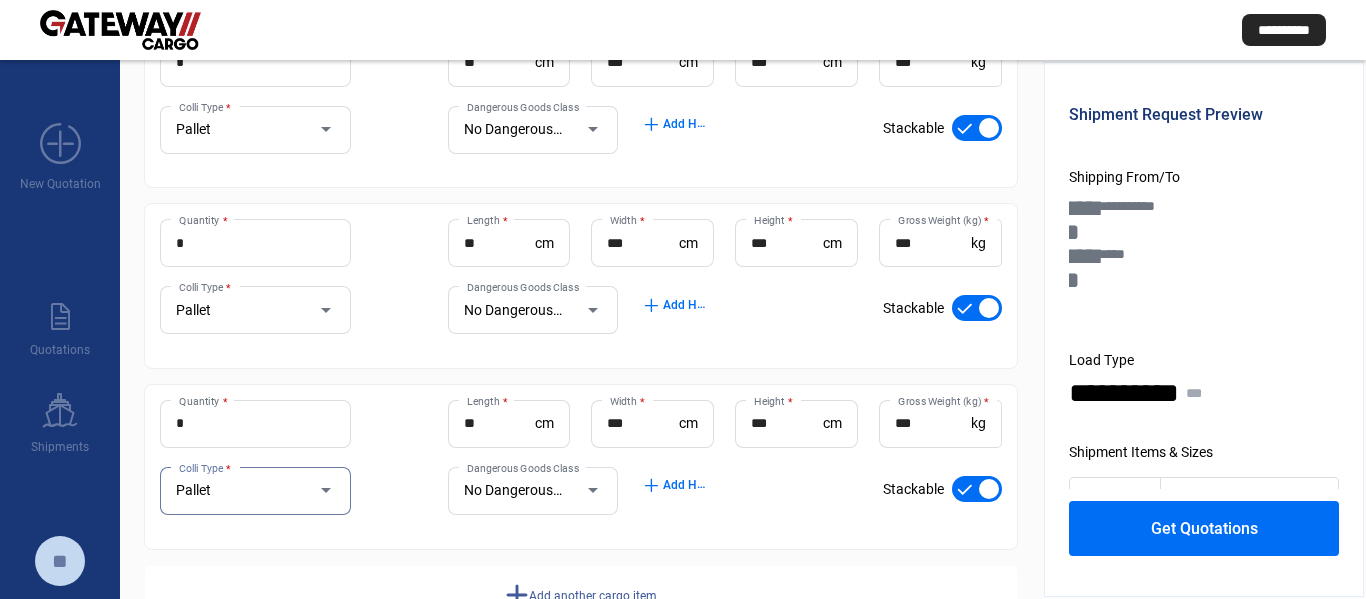 scroll, scrollTop: 406, scrollLeft: 0, axis: vertical 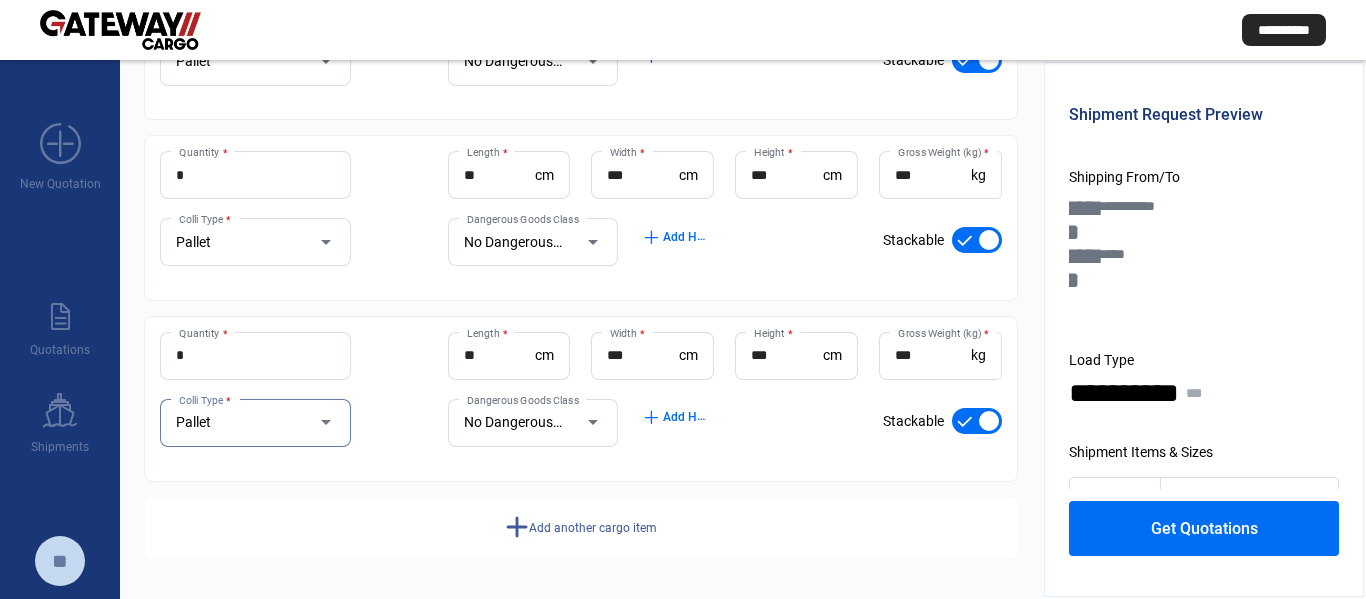 click on "add" 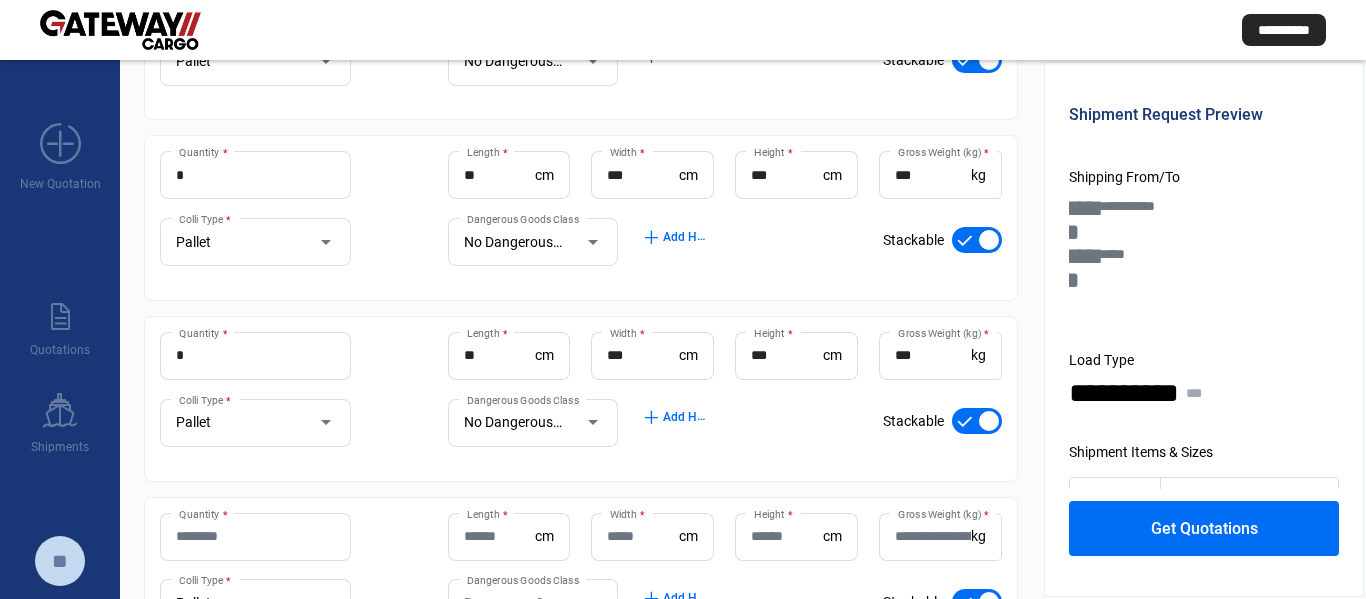 click on "Quantity *" 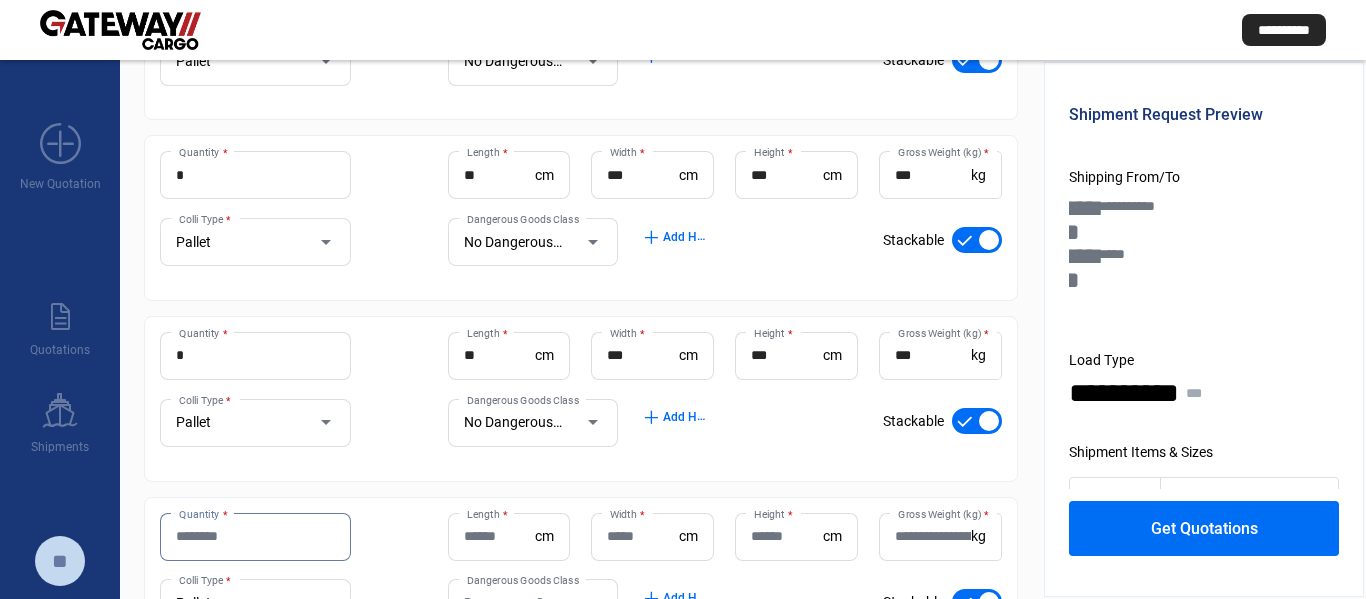 click on "Quantity *" at bounding box center [255, 536] 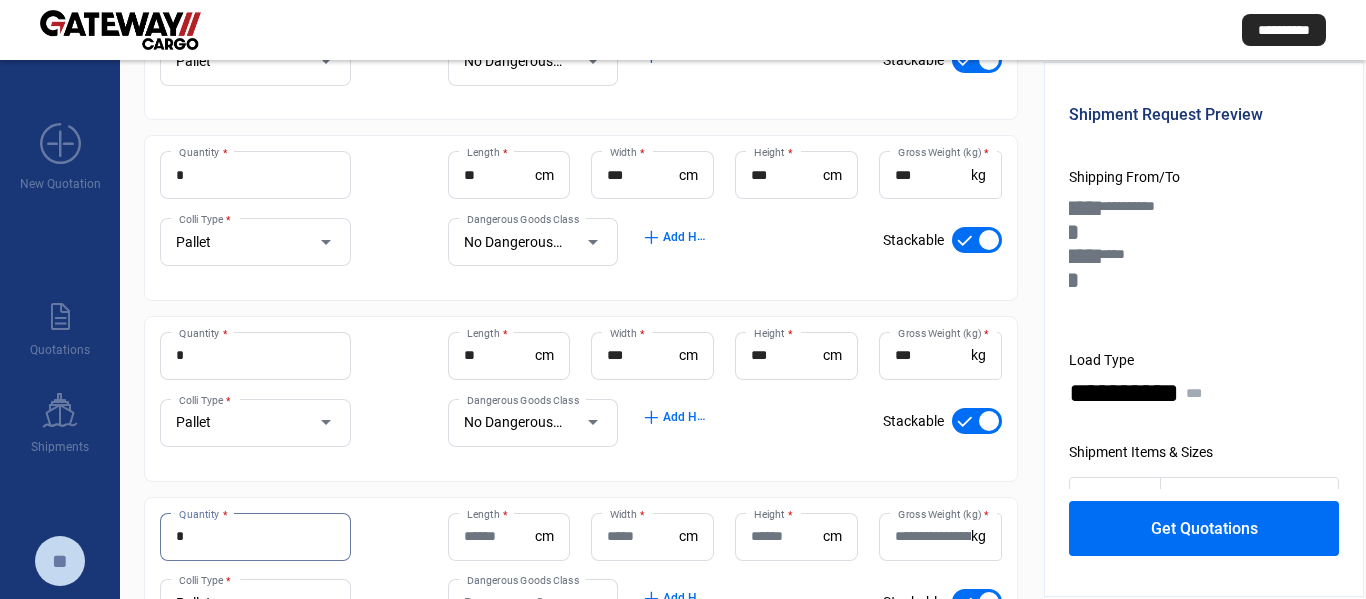type on "*" 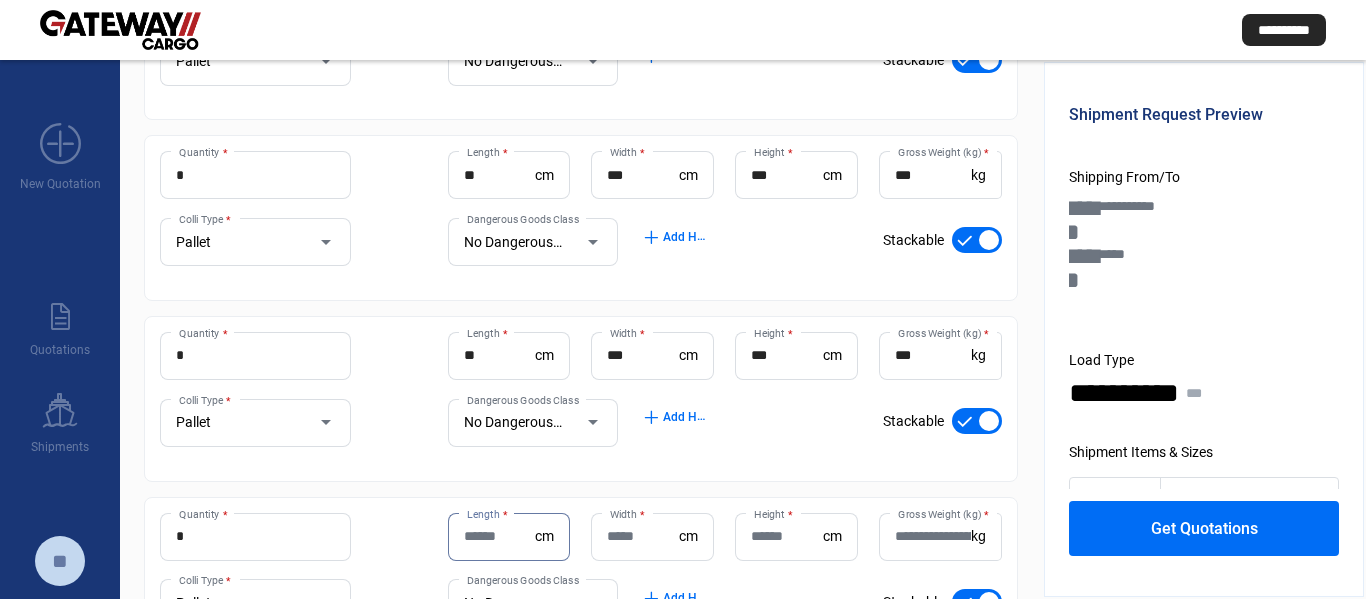 click on "Length  *" 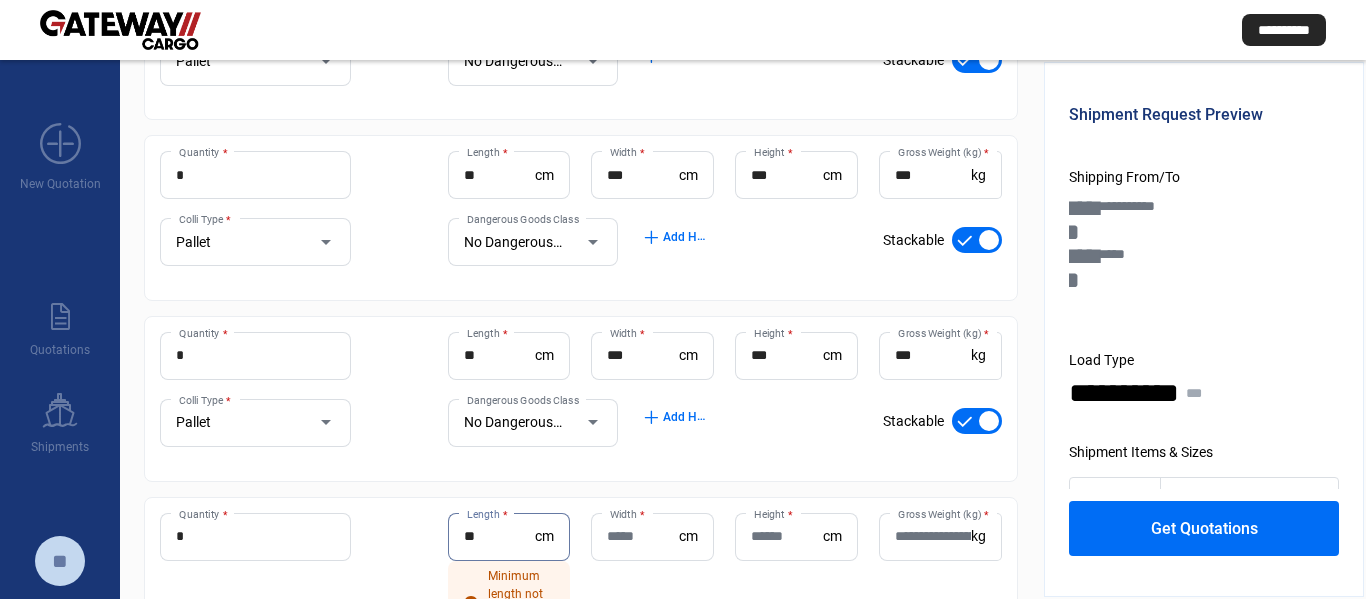 type on "**" 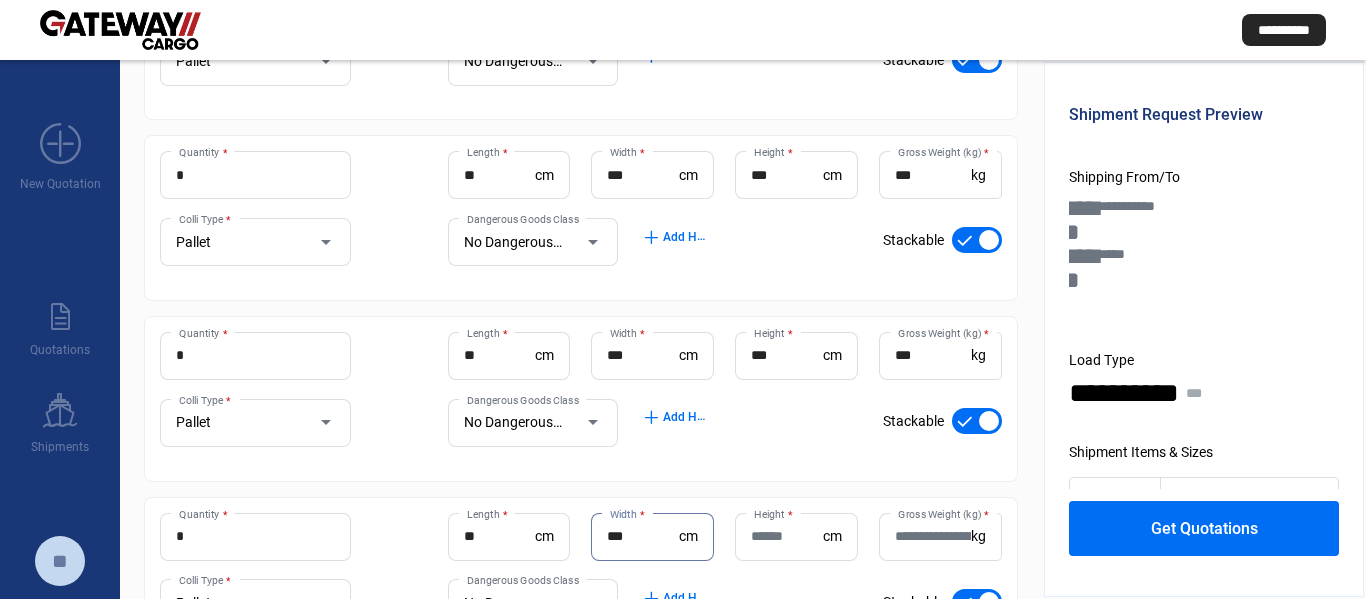 type on "***" 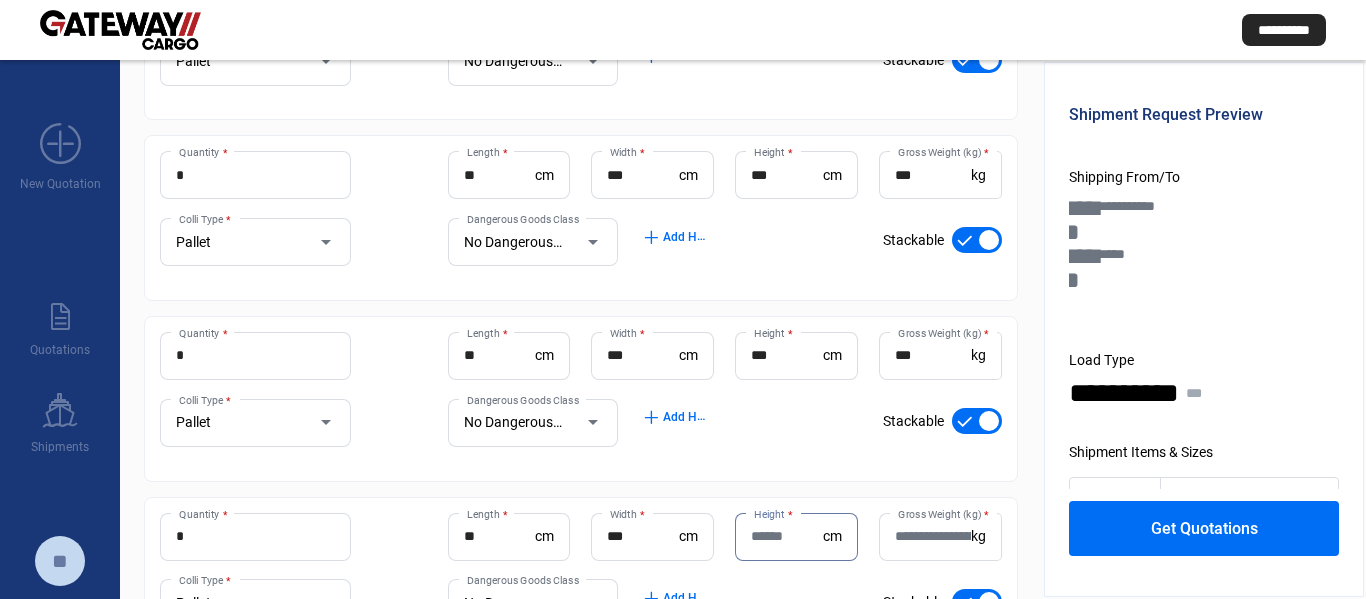 click on "Height  *" at bounding box center (787, 536) 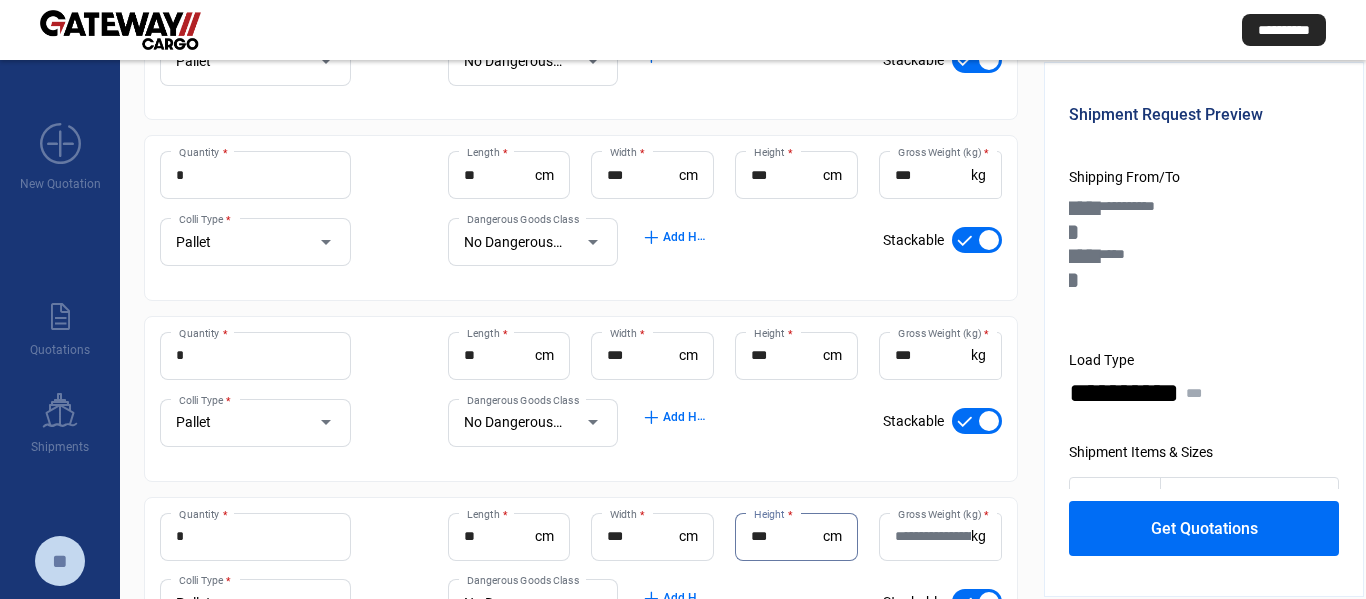 type on "***" 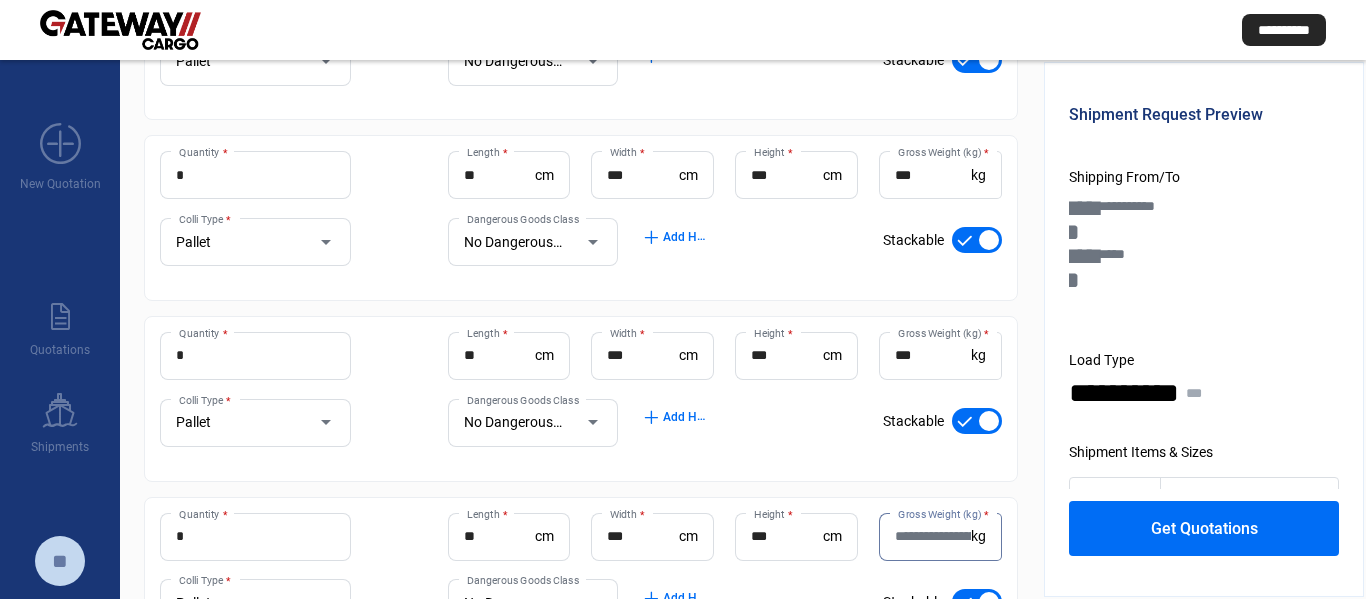 click on "Gross Weight (kg)  *" at bounding box center [933, 536] 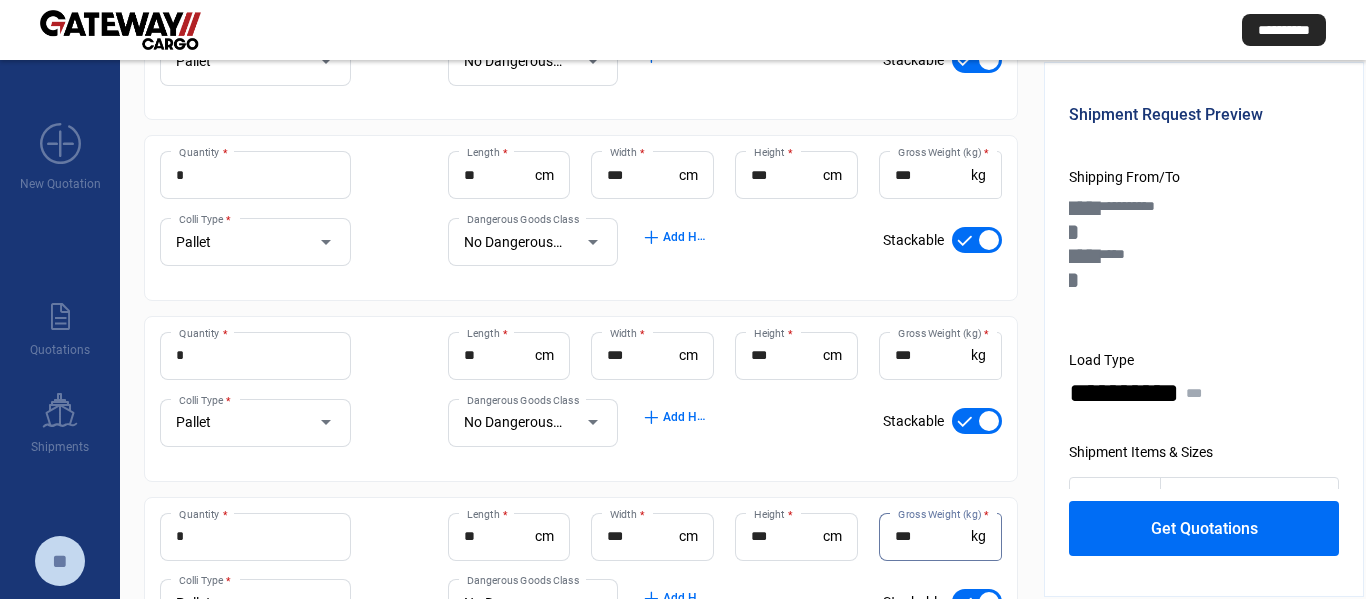 type on "***" 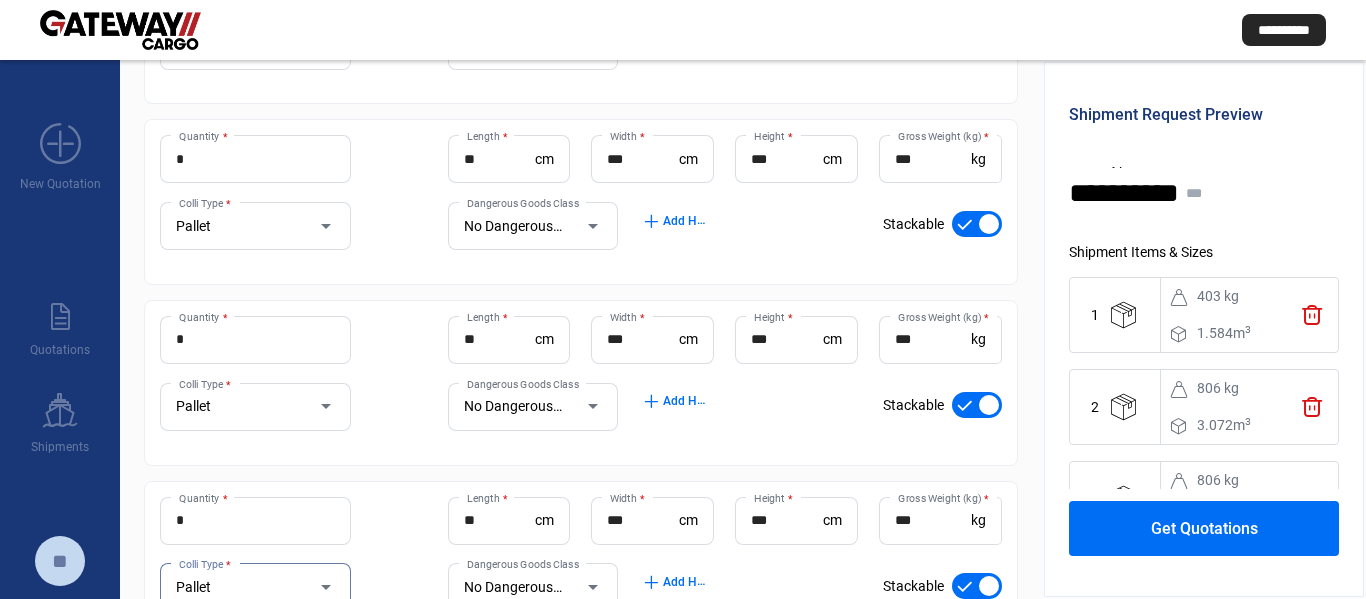 scroll, scrollTop: 357, scrollLeft: 0, axis: vertical 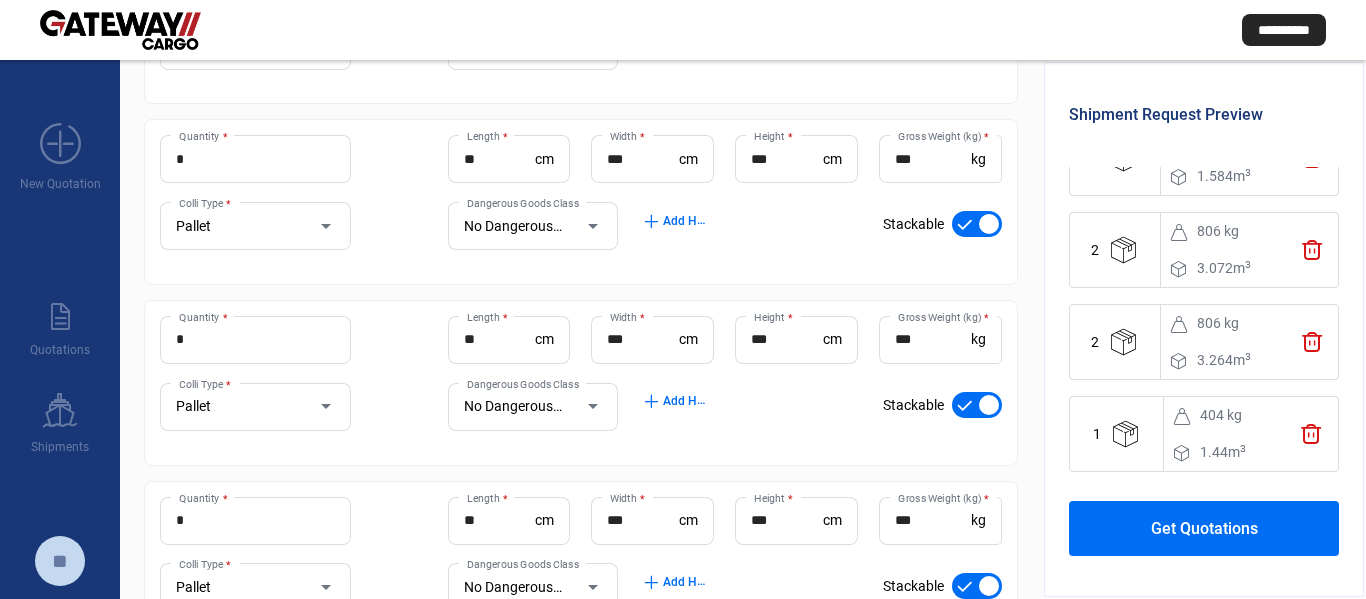 click on "**********" 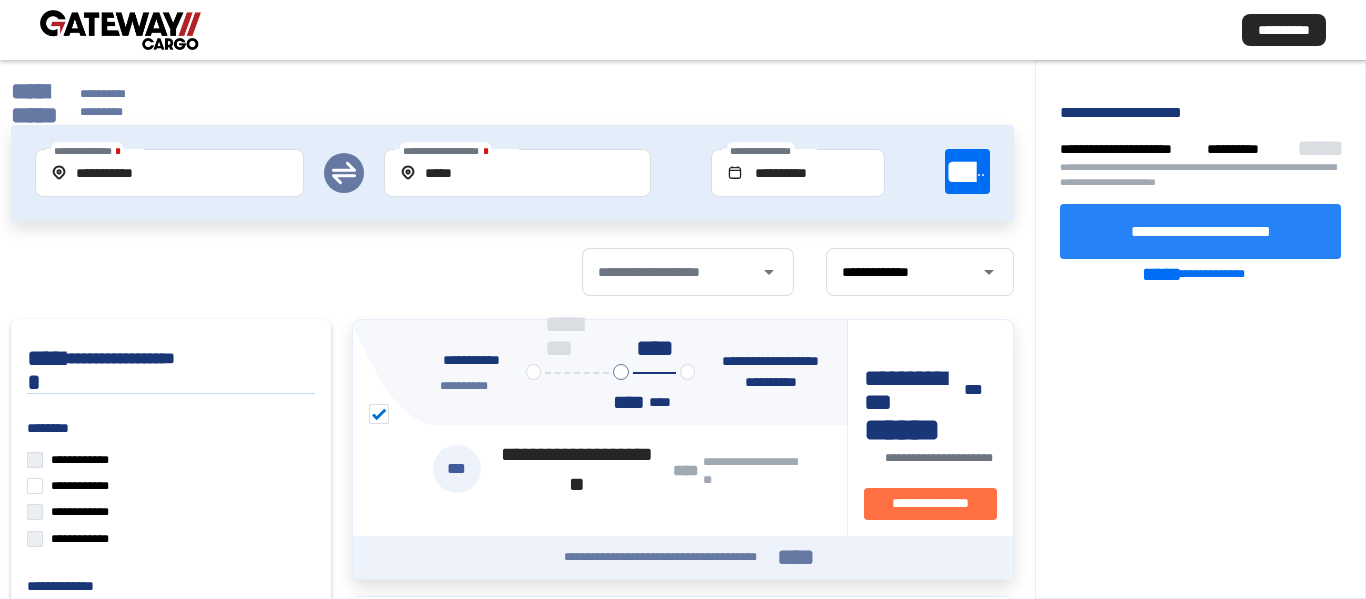 click on "**********" 